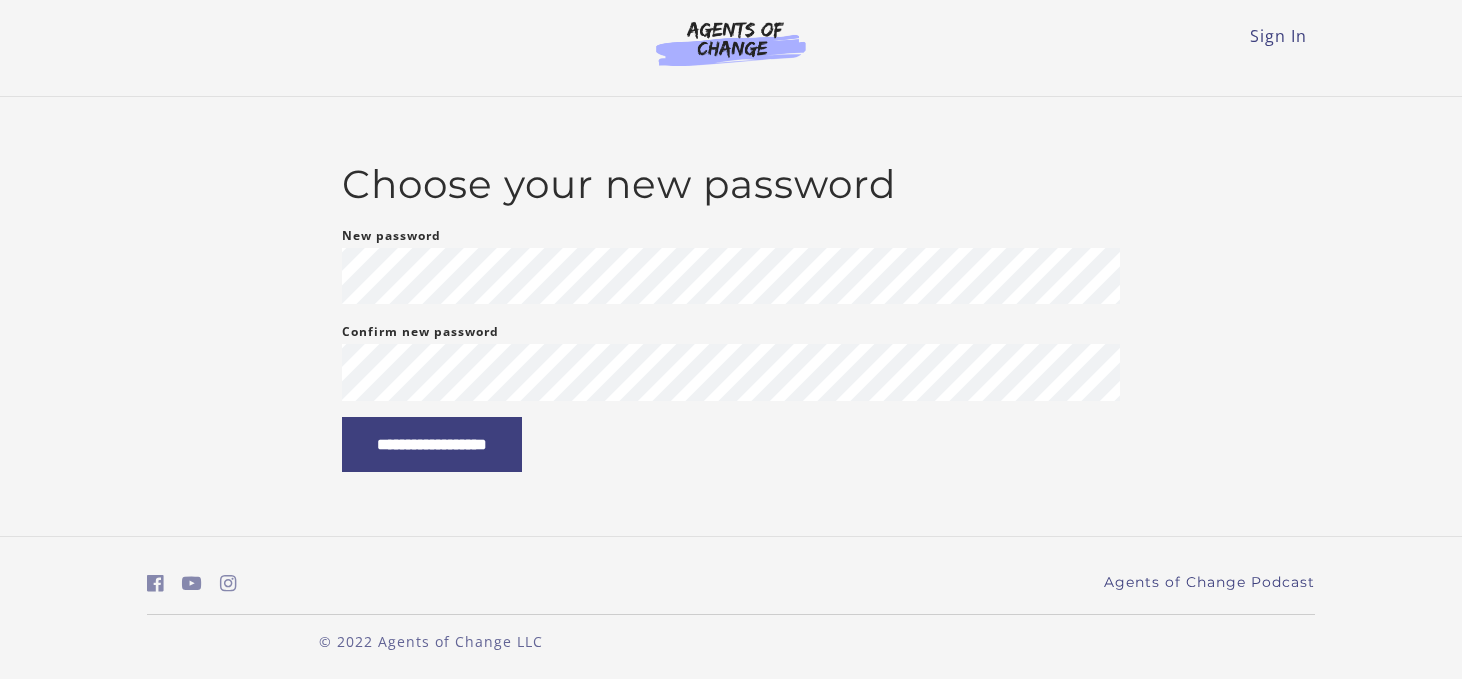 scroll, scrollTop: 0, scrollLeft: 0, axis: both 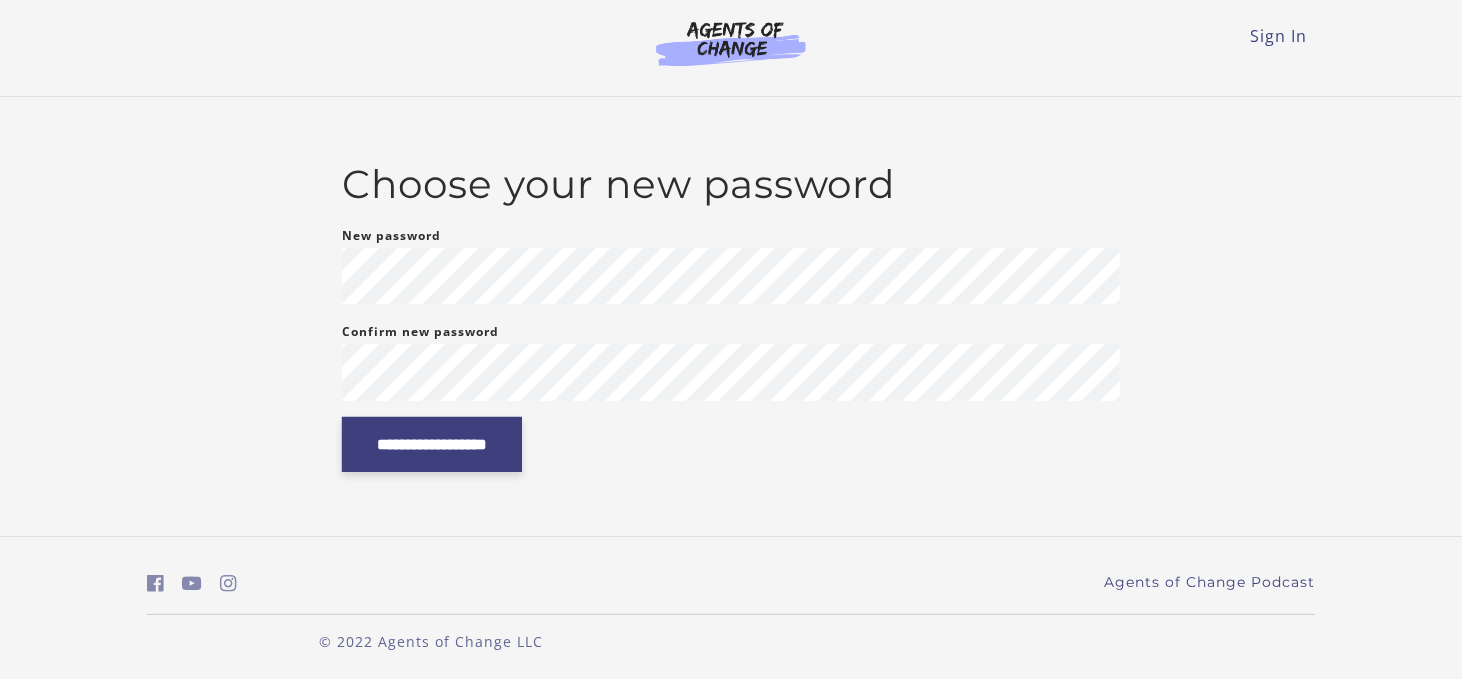 click on "**********" at bounding box center (432, 444) 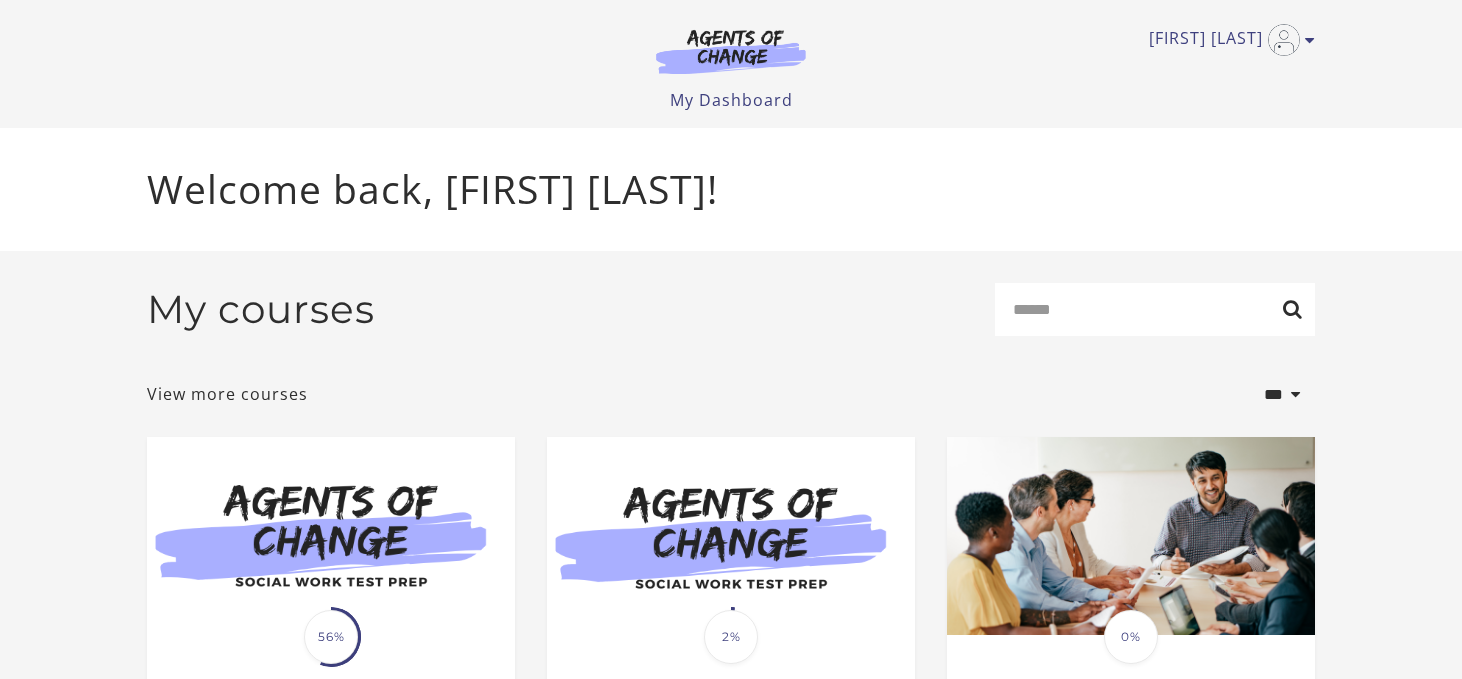 scroll, scrollTop: 0, scrollLeft: 0, axis: both 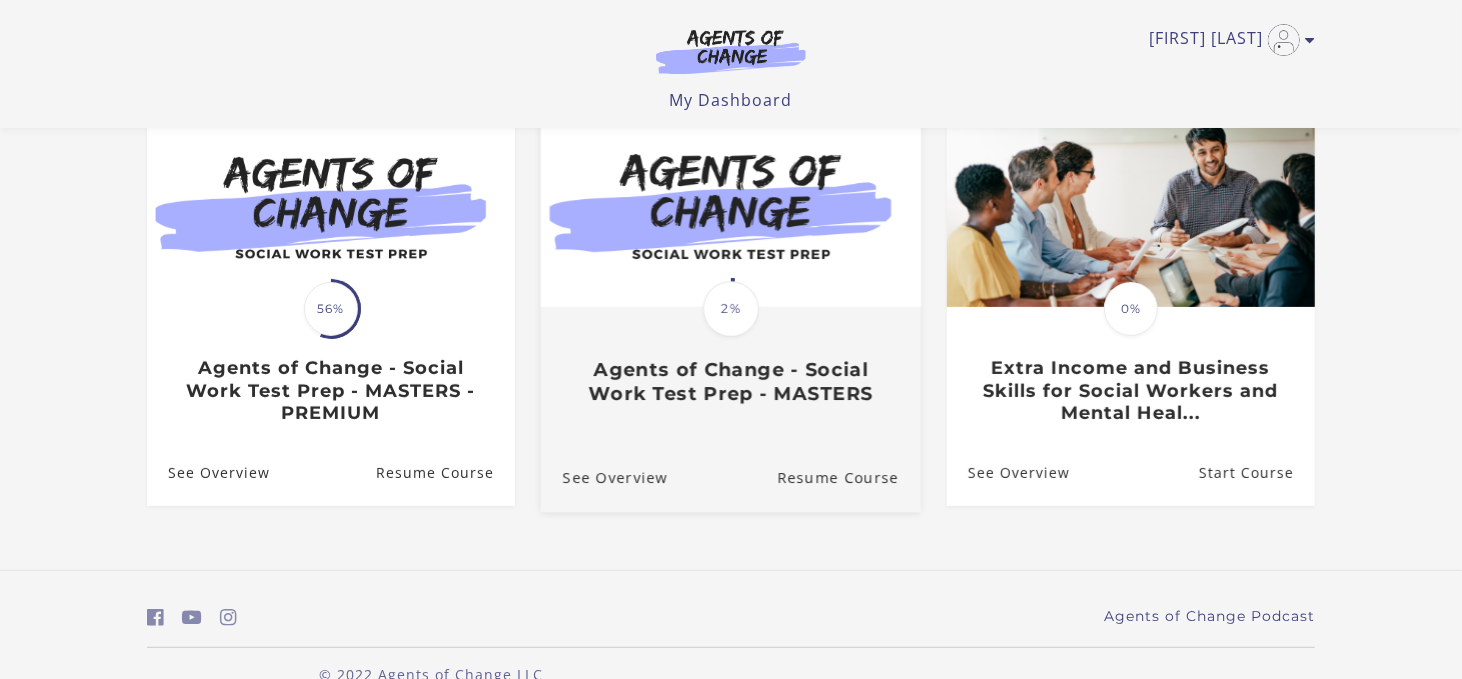 click on "Agents of Change - Social Work Test Prep - MASTERS" at bounding box center (731, 382) 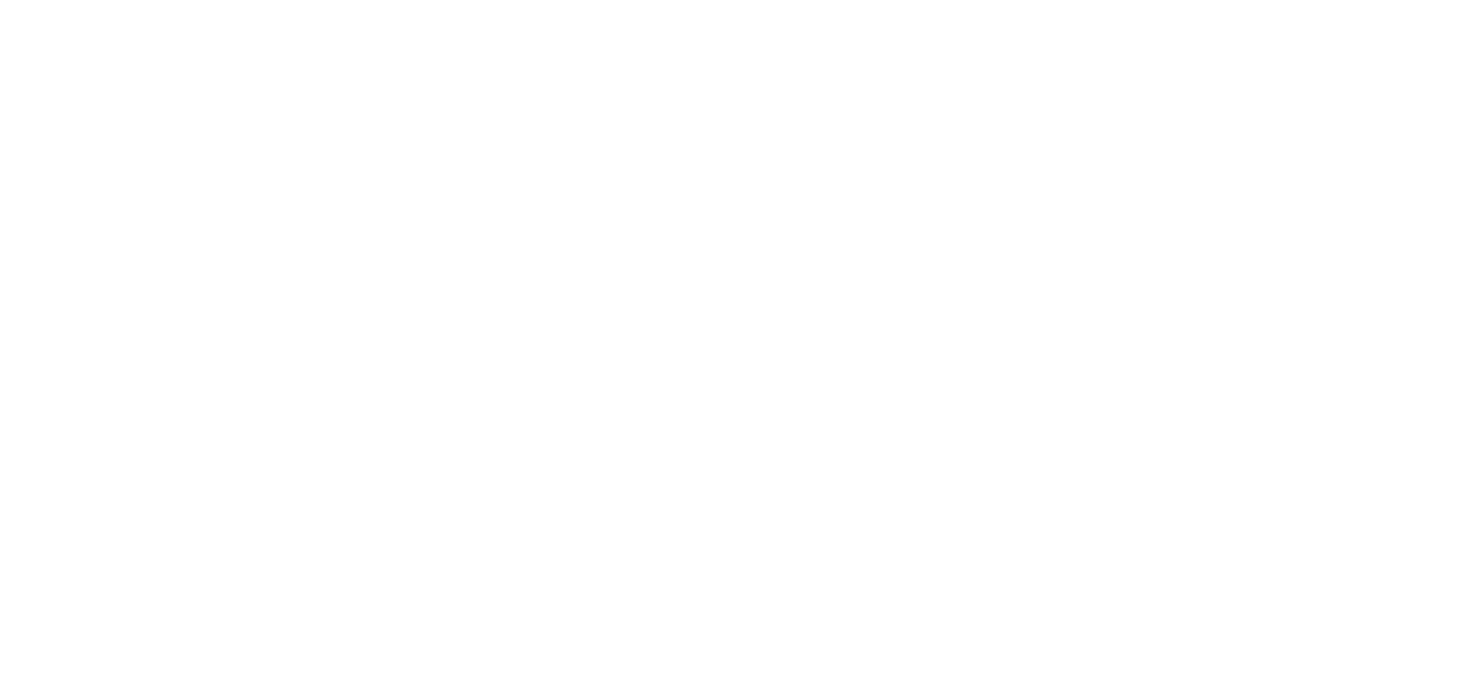 scroll, scrollTop: 0, scrollLeft: 0, axis: both 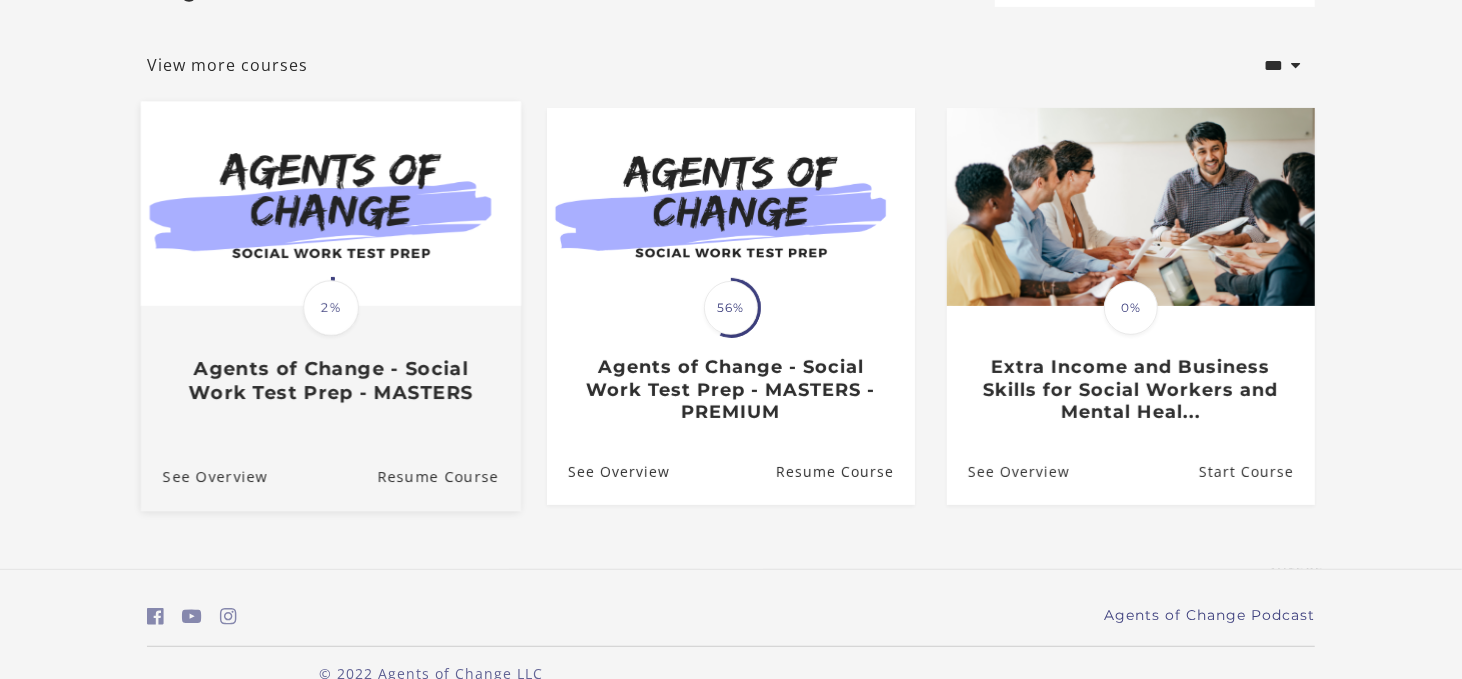 click on "Agents of Change - Social Work Test Prep - MASTERS" at bounding box center (331, 381) 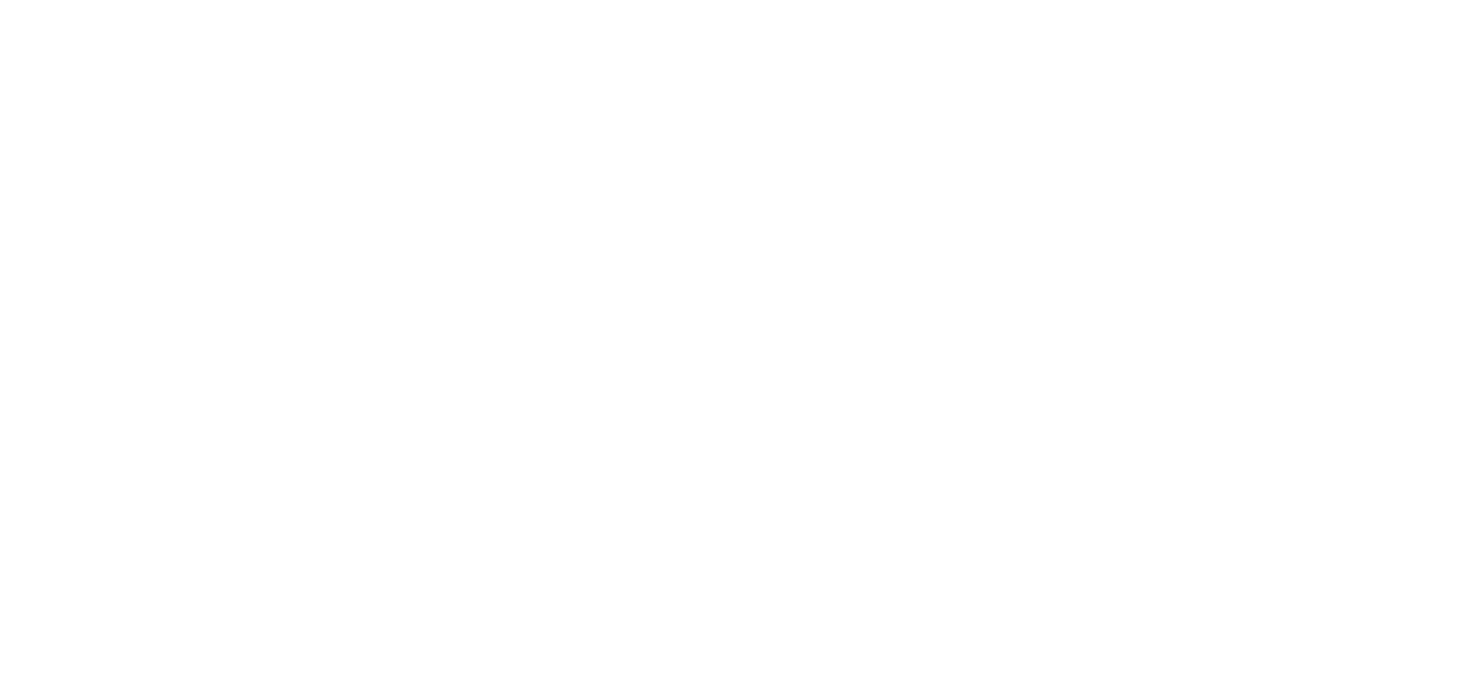 scroll, scrollTop: 0, scrollLeft: 0, axis: both 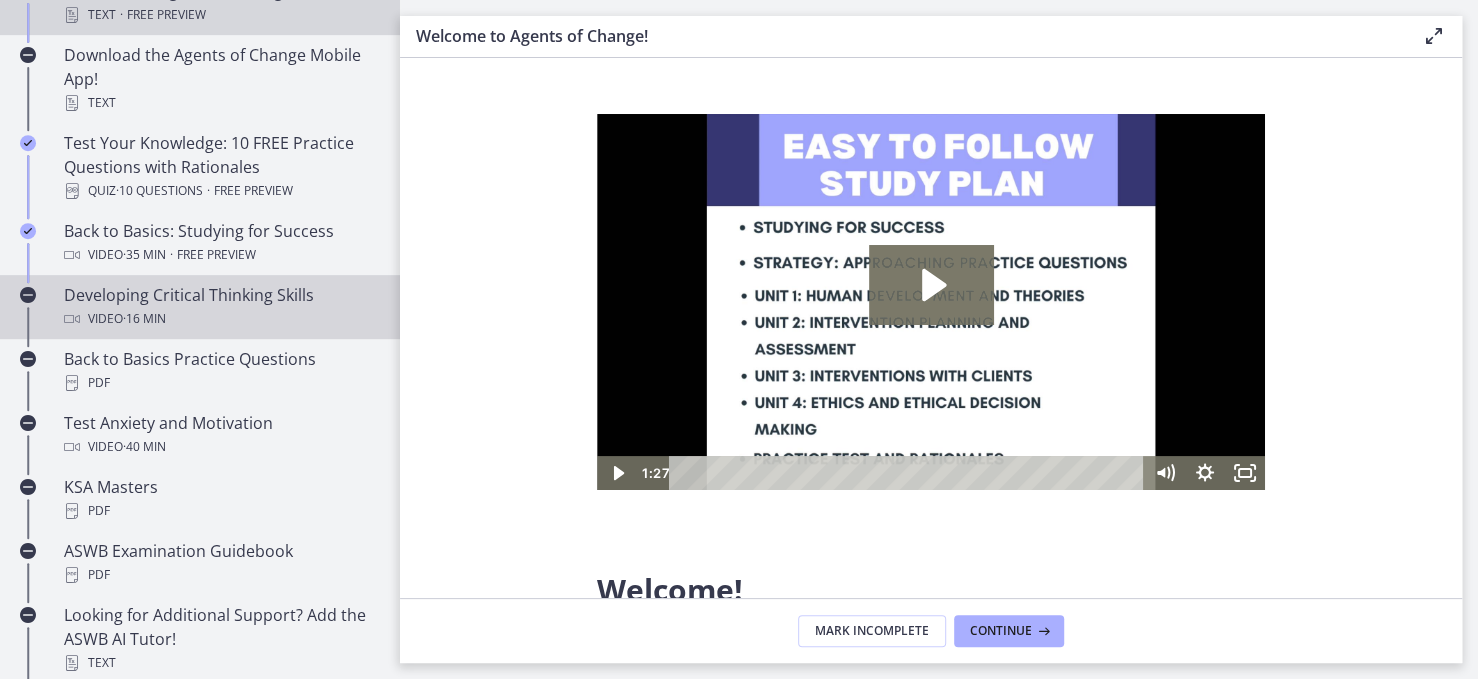 click on "Developing Critical Thinking Skills
Video
·  16 min" at bounding box center [220, 307] 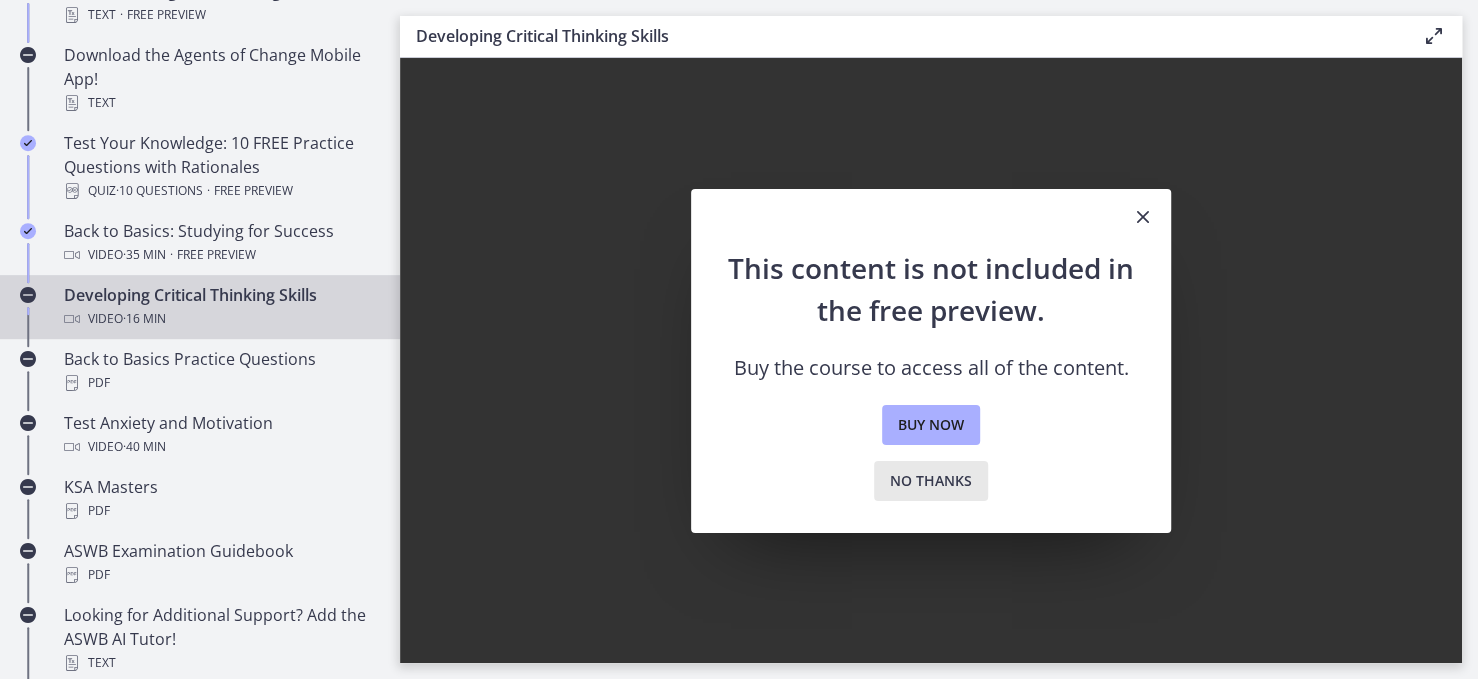 click on "No thanks" at bounding box center (931, 481) 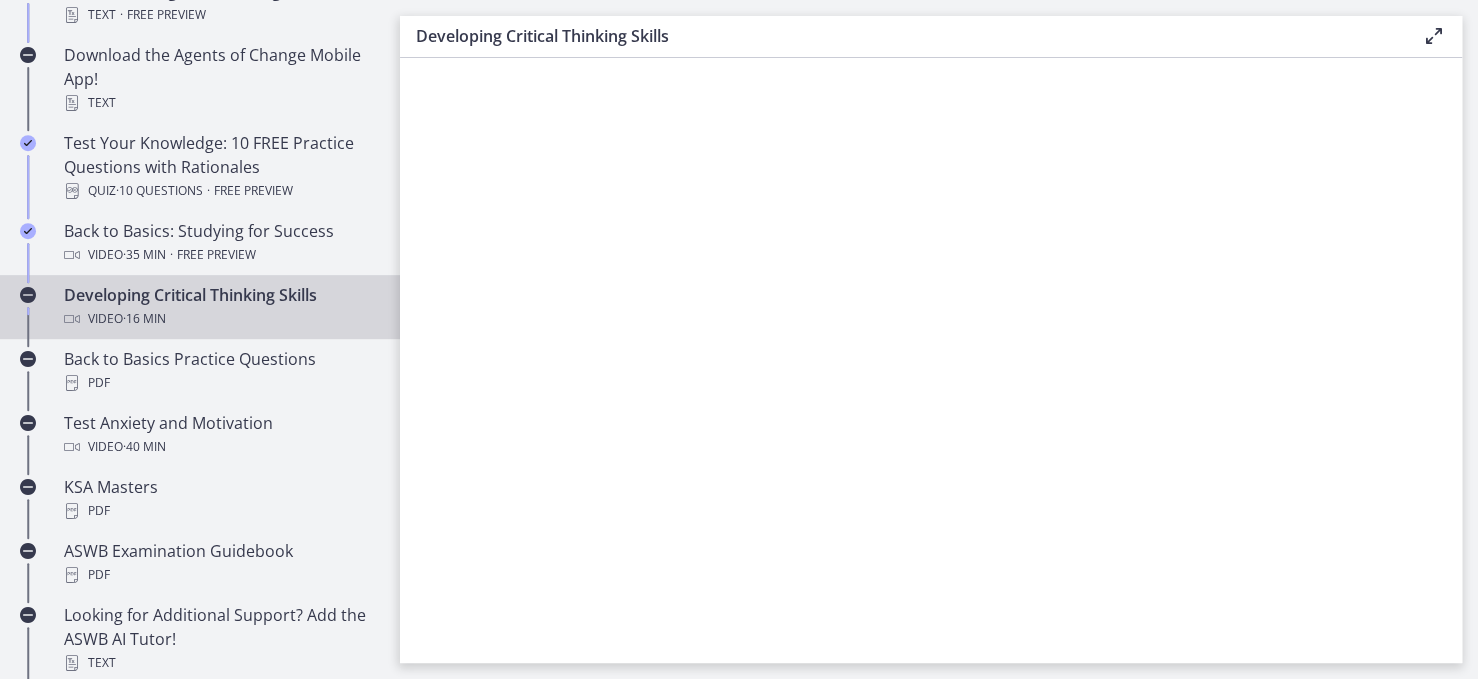 click on "Video
·  16 min" at bounding box center (220, 319) 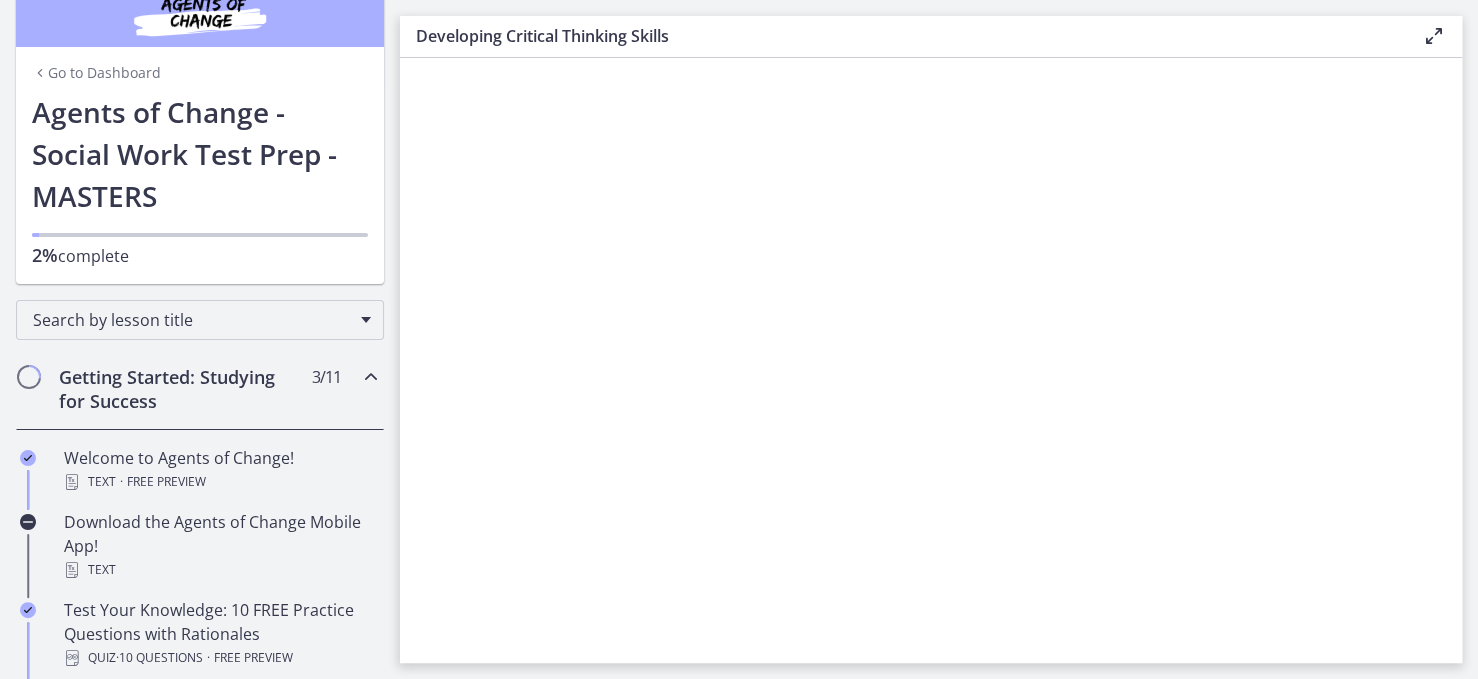 scroll, scrollTop: 0, scrollLeft: 0, axis: both 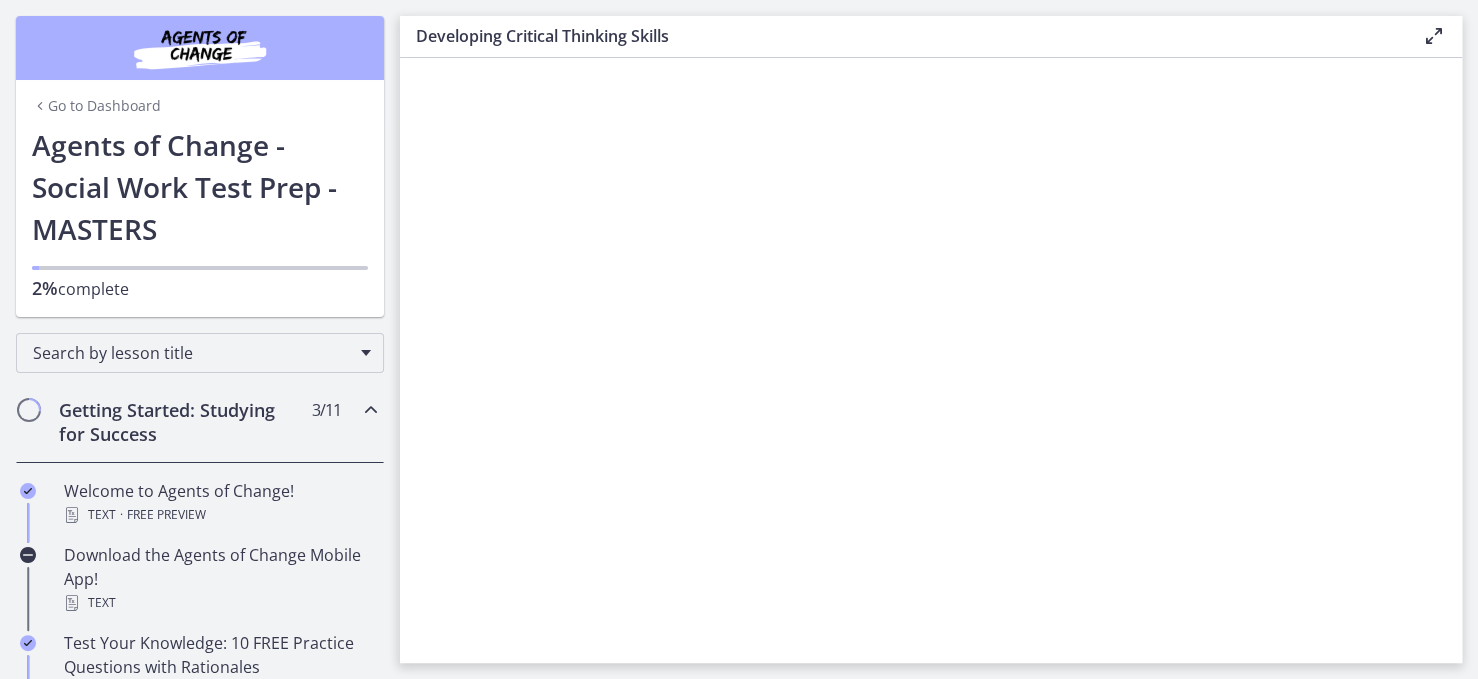 click on "Go to Dashboard" at bounding box center [96, 106] 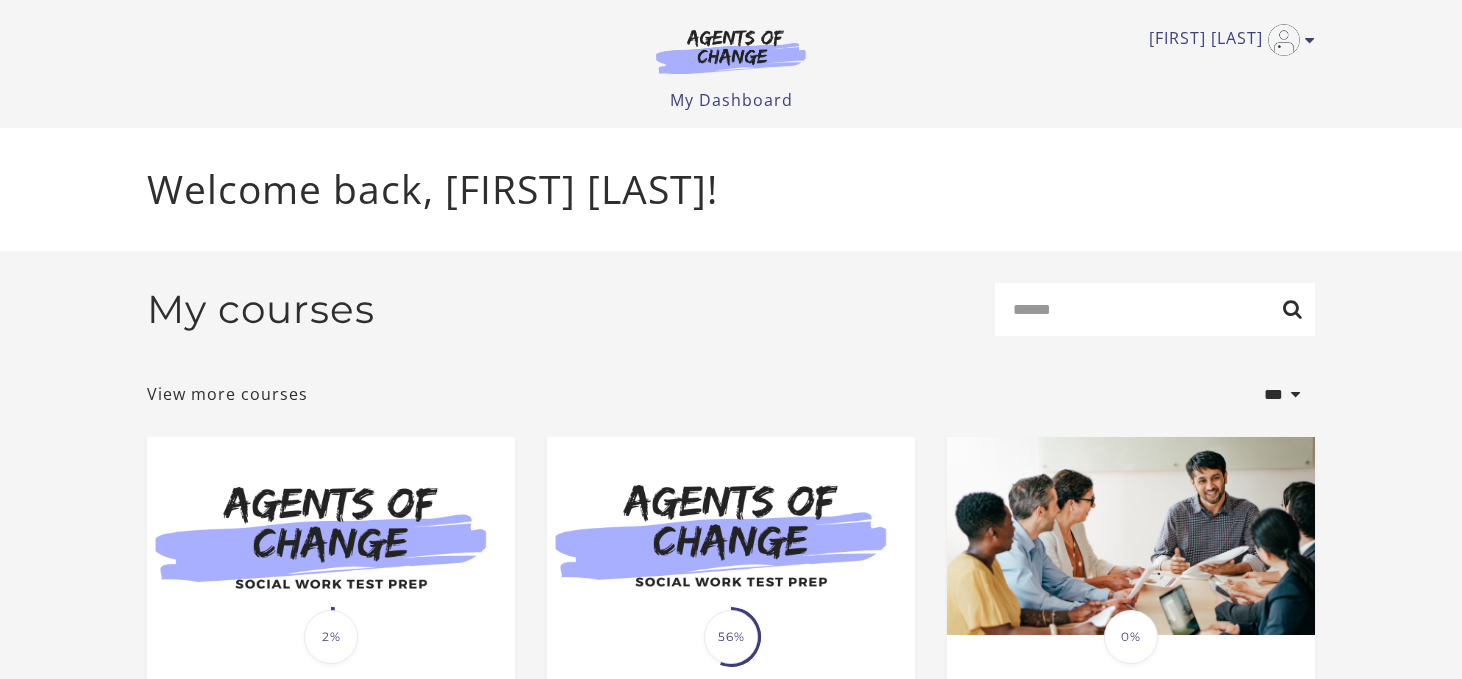 scroll, scrollTop: 0, scrollLeft: 0, axis: both 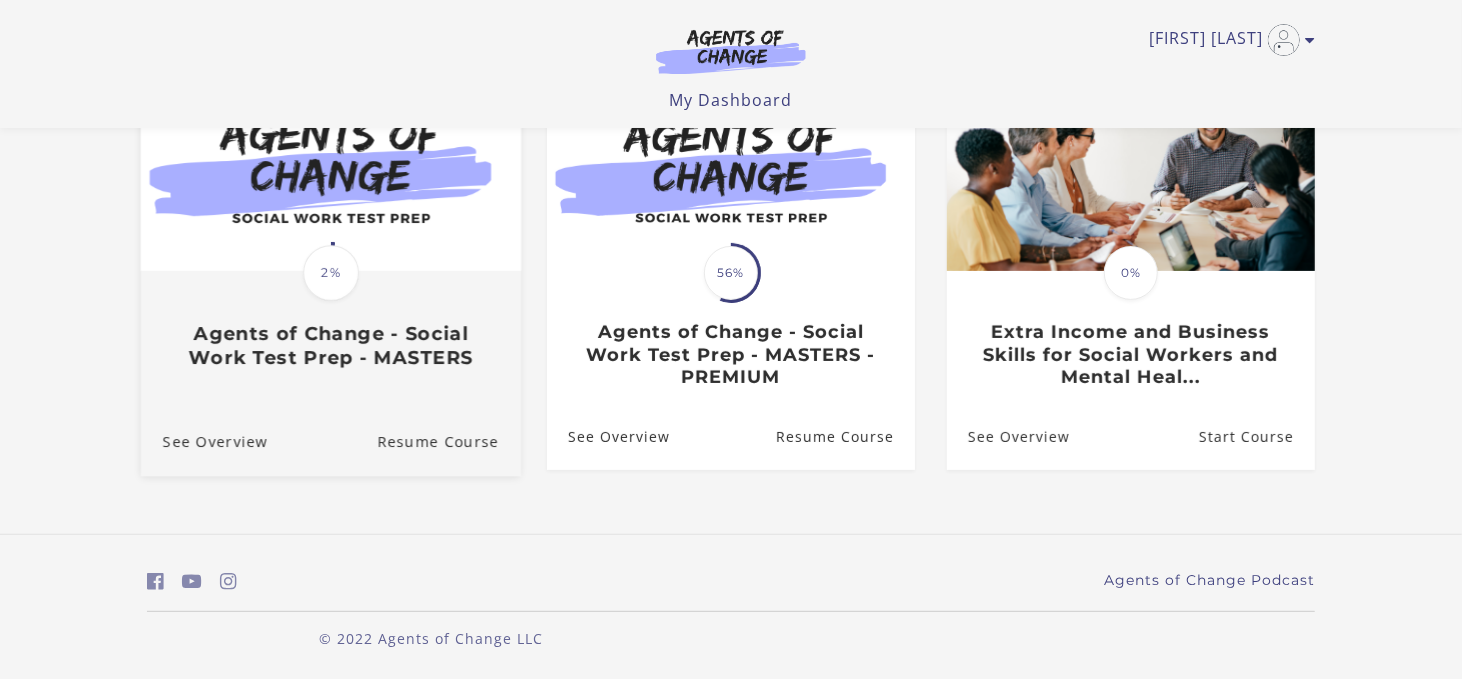 click on "Agents of Change - Social Work Test Prep - MASTERS" at bounding box center [331, 346] 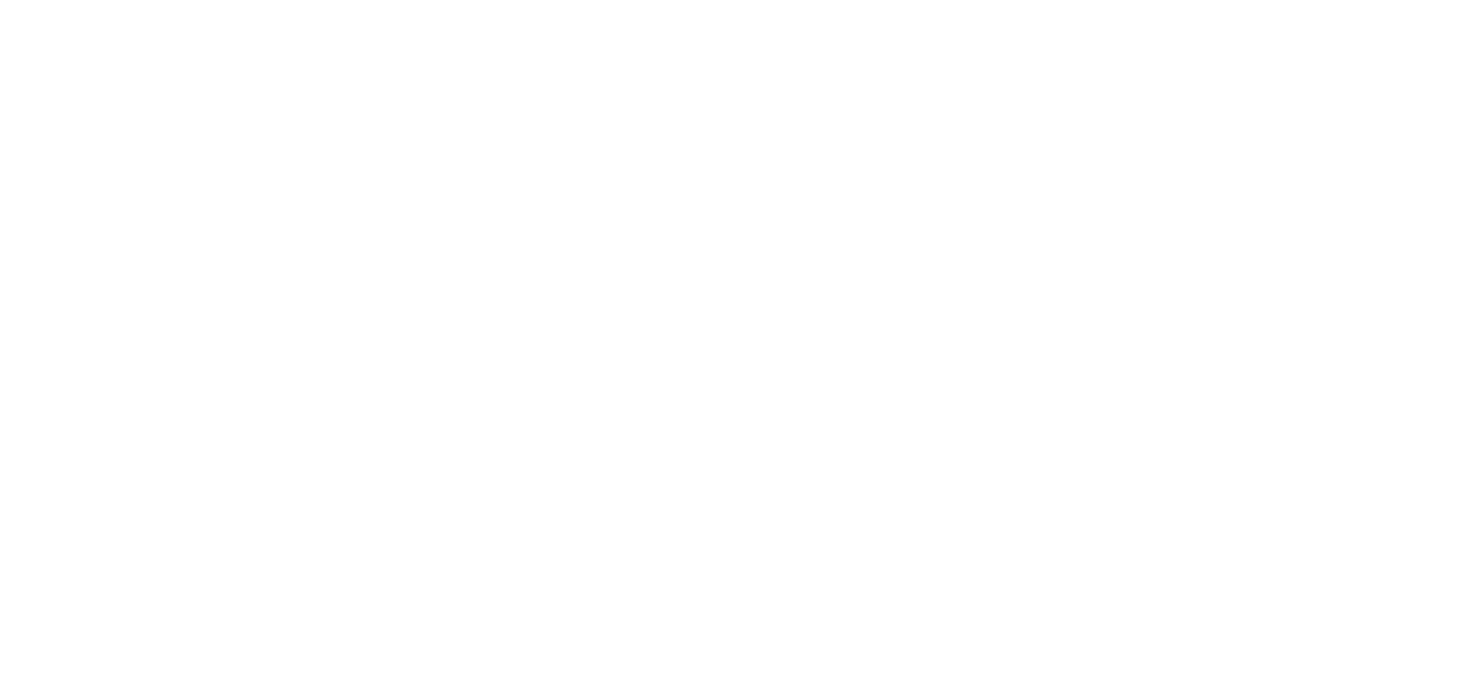scroll, scrollTop: 0, scrollLeft: 0, axis: both 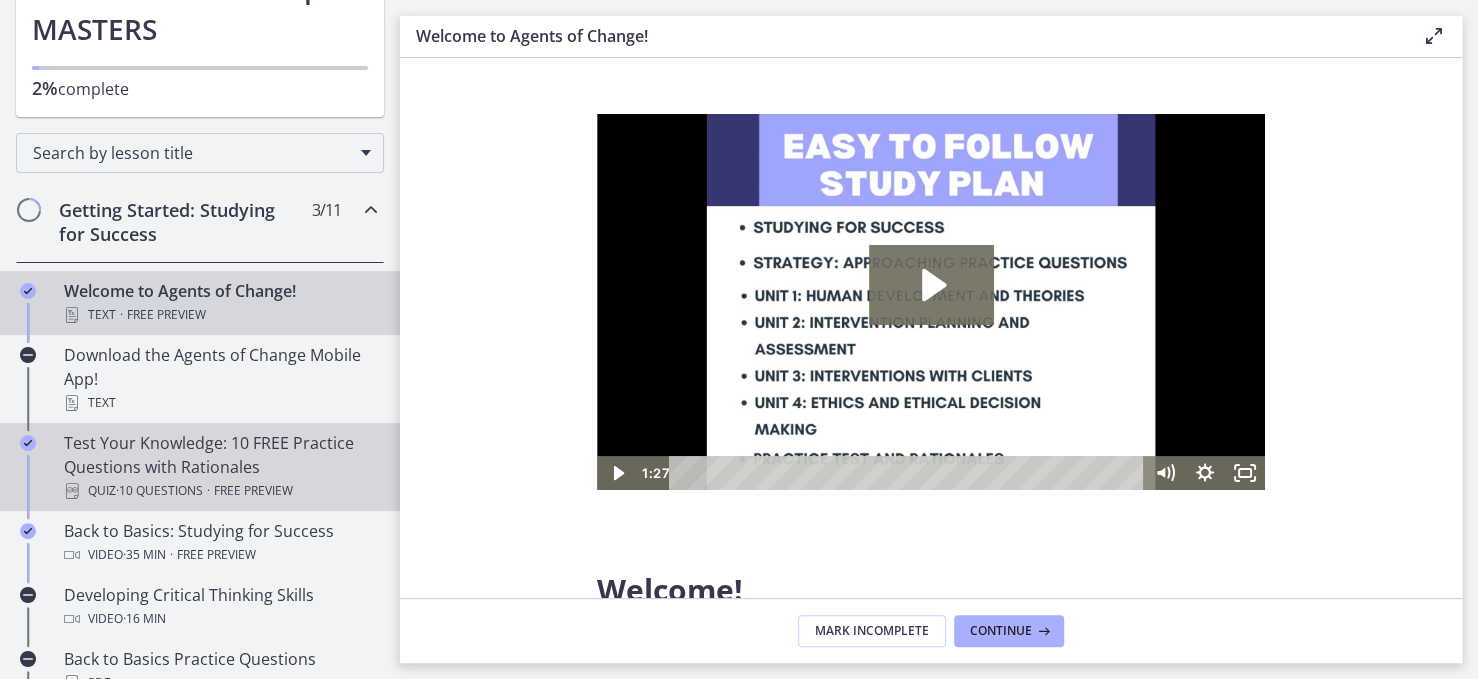 click on "Test Your Knowledge: 10 FREE Practice Questions with Rationales
Quiz
·  10 Questions
·
Free preview" at bounding box center [220, 467] 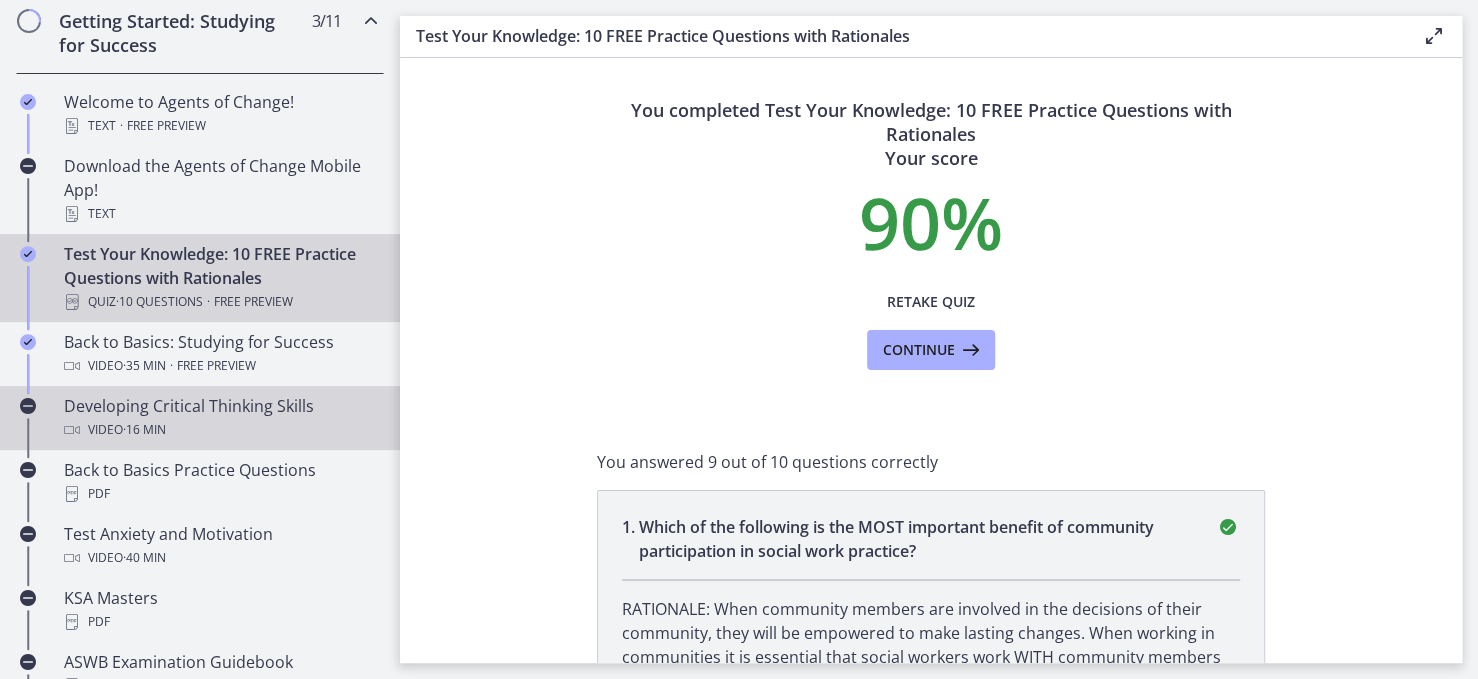 scroll, scrollTop: 400, scrollLeft: 0, axis: vertical 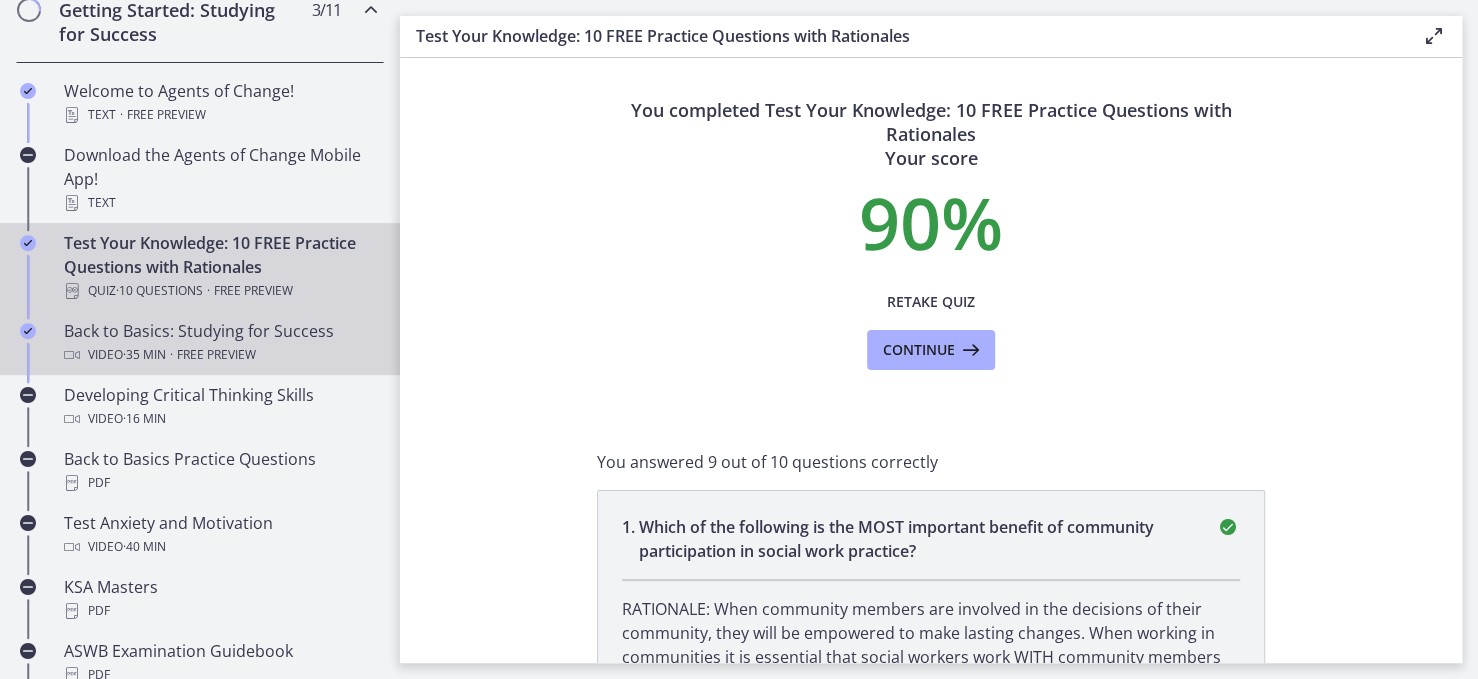 click on "Free preview" at bounding box center (216, 355) 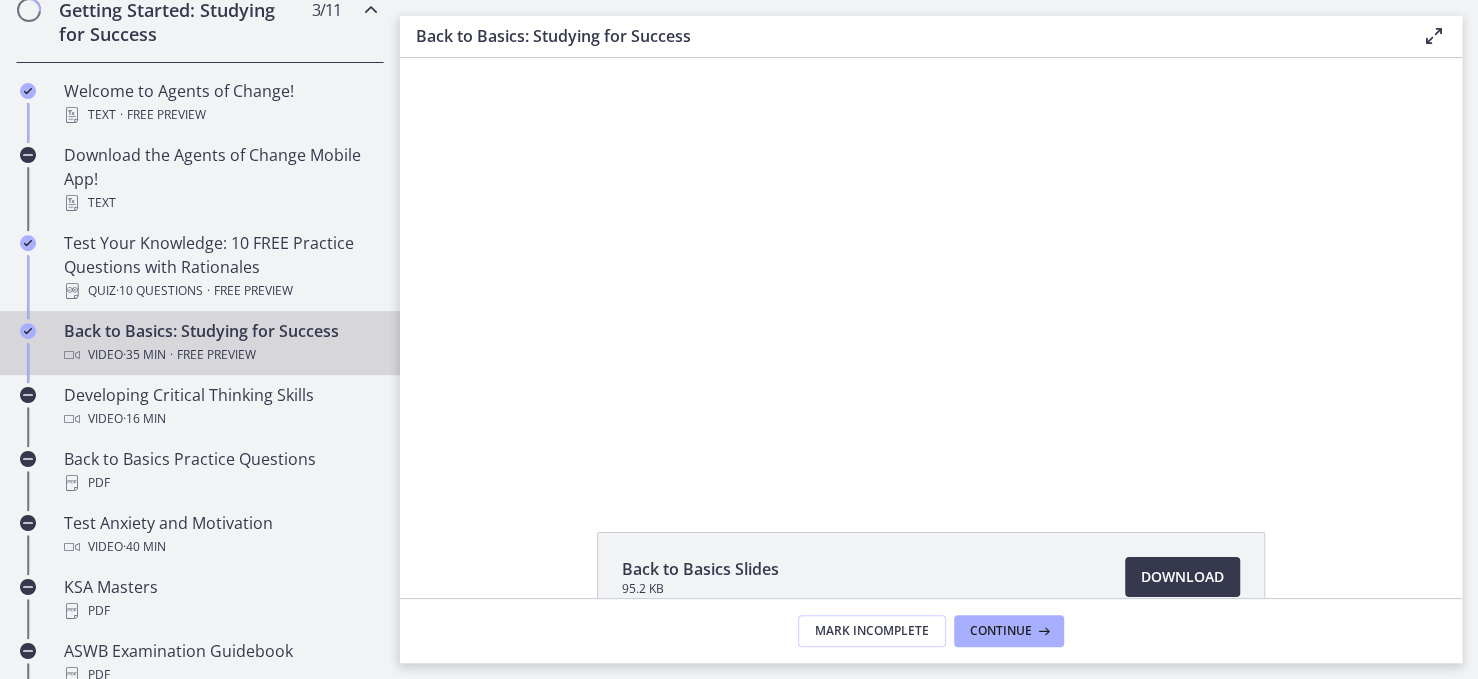 scroll, scrollTop: 0, scrollLeft: 0, axis: both 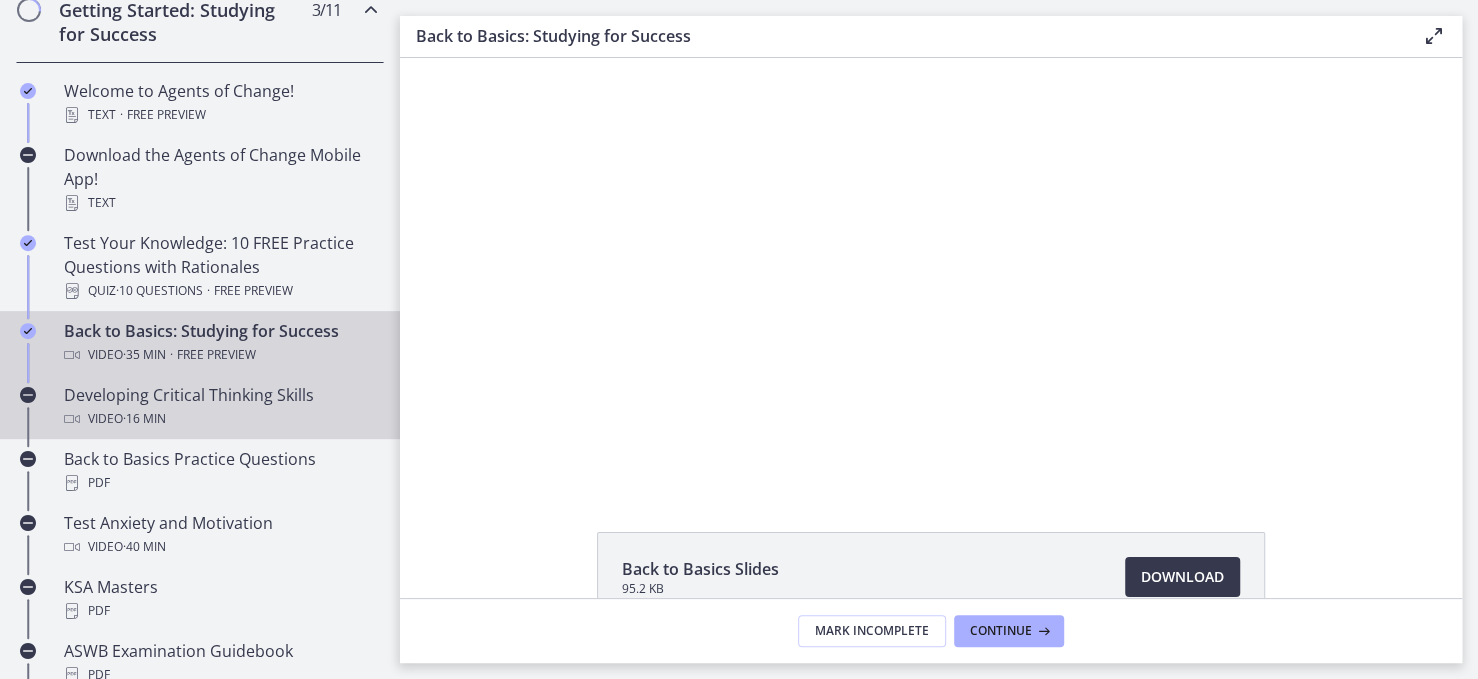 click on "Developing Critical Thinking Skills
Video
·  16 min" at bounding box center (220, 407) 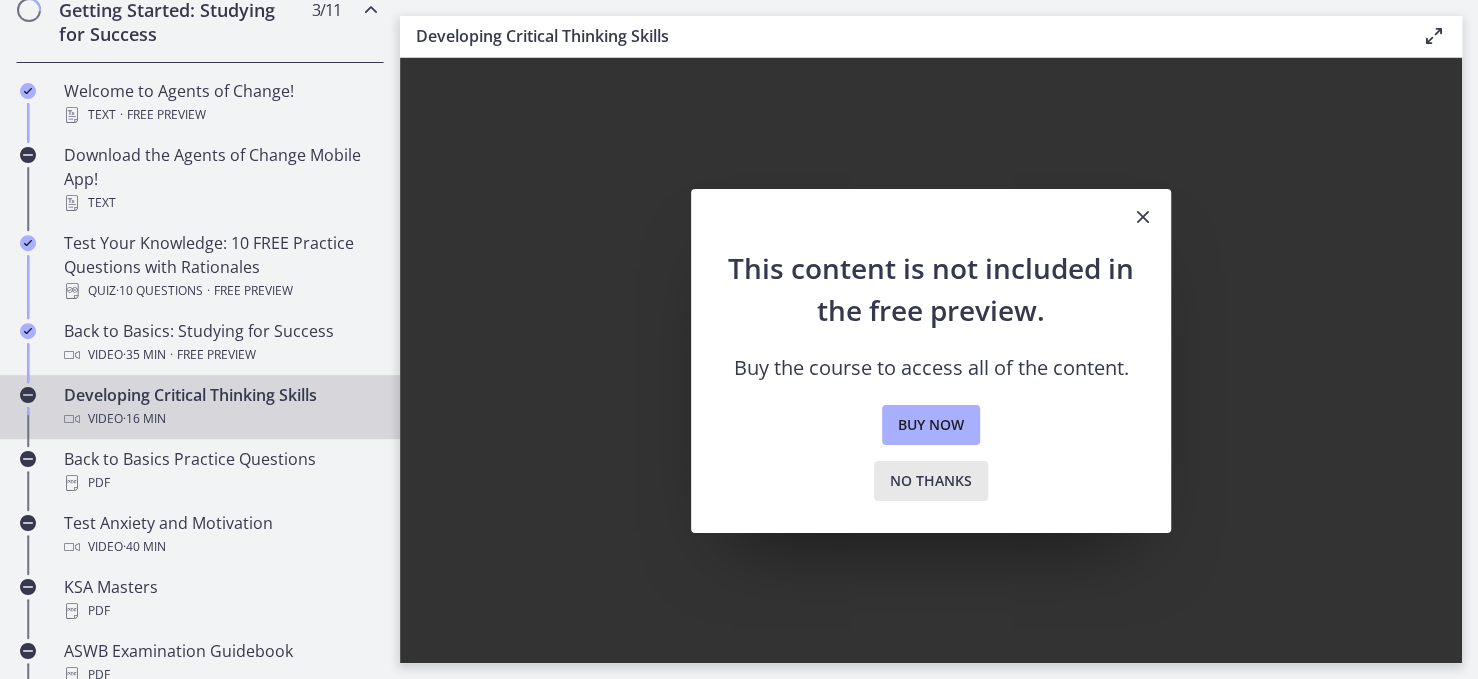 click on "No thanks" at bounding box center [931, 481] 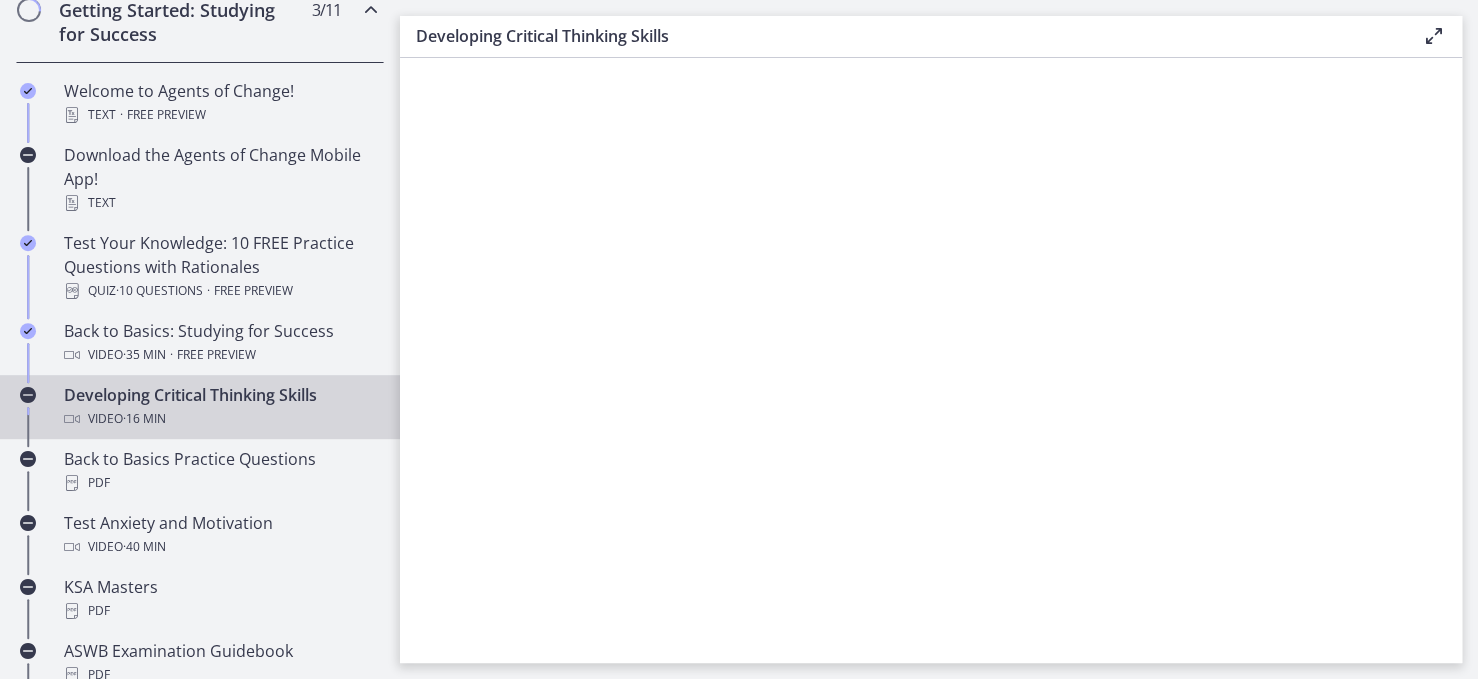 click on "Video
·  16 min" at bounding box center [220, 419] 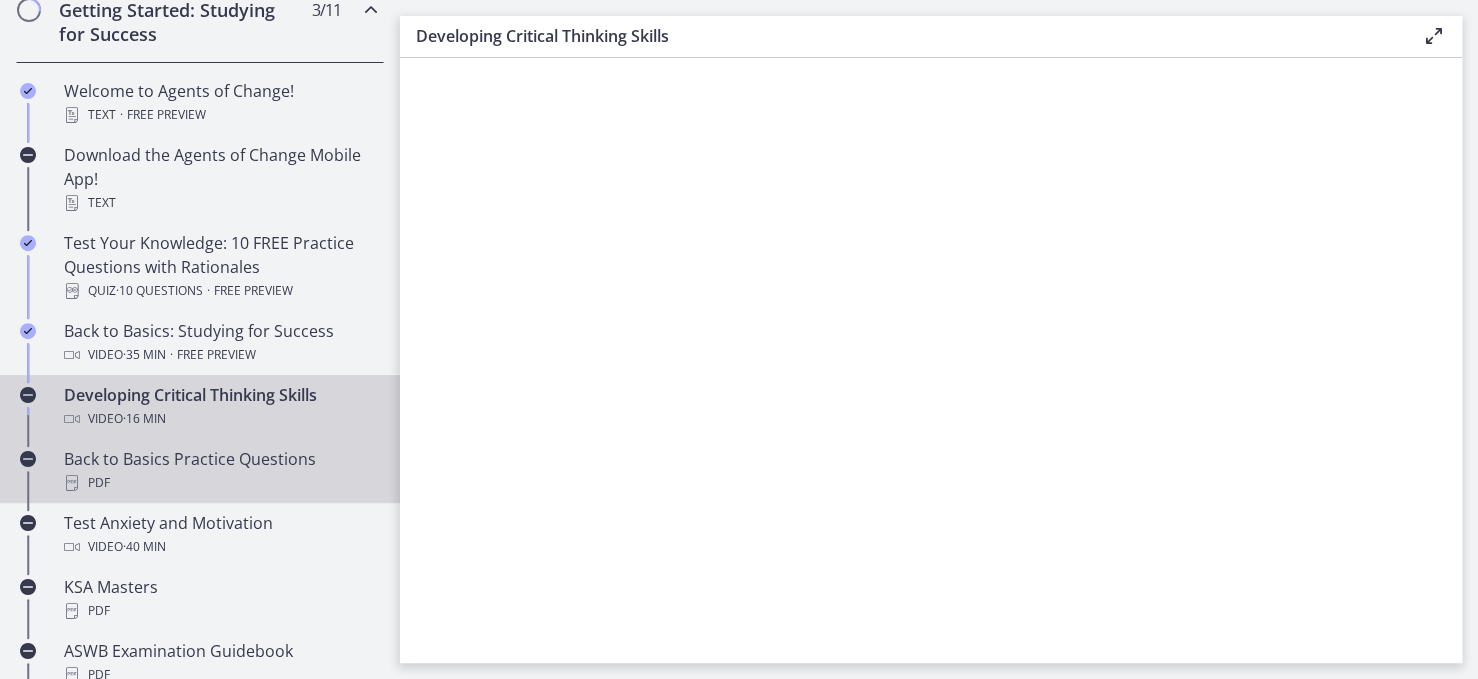 click on "PDF" at bounding box center [220, 483] 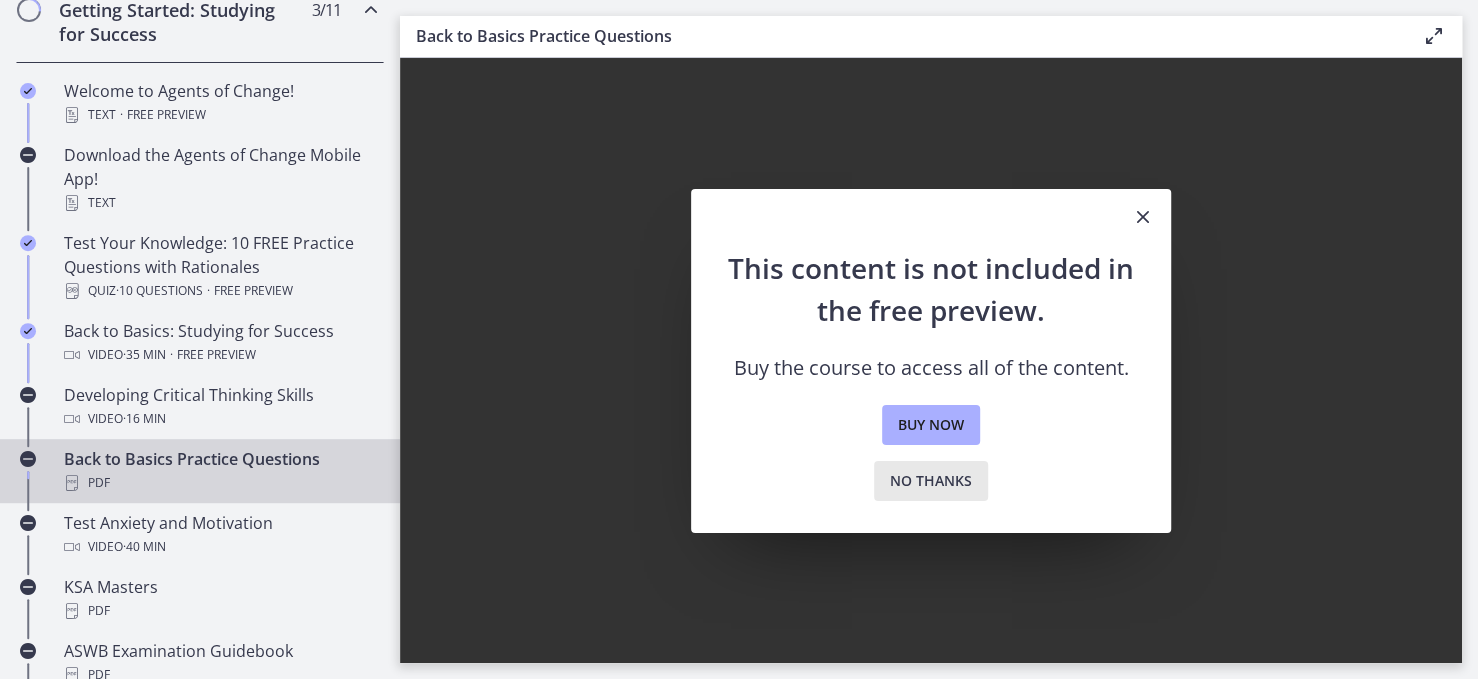click on "No thanks" at bounding box center [931, 481] 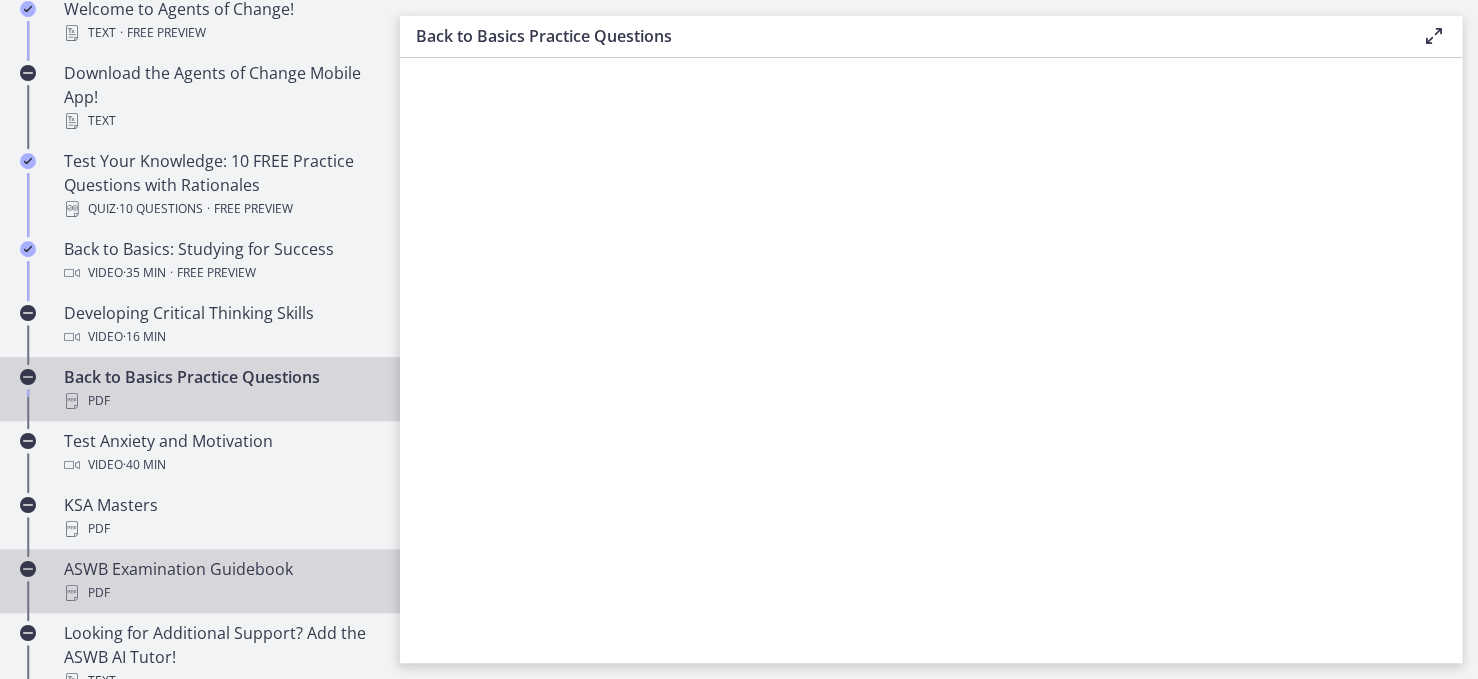 scroll, scrollTop: 600, scrollLeft: 0, axis: vertical 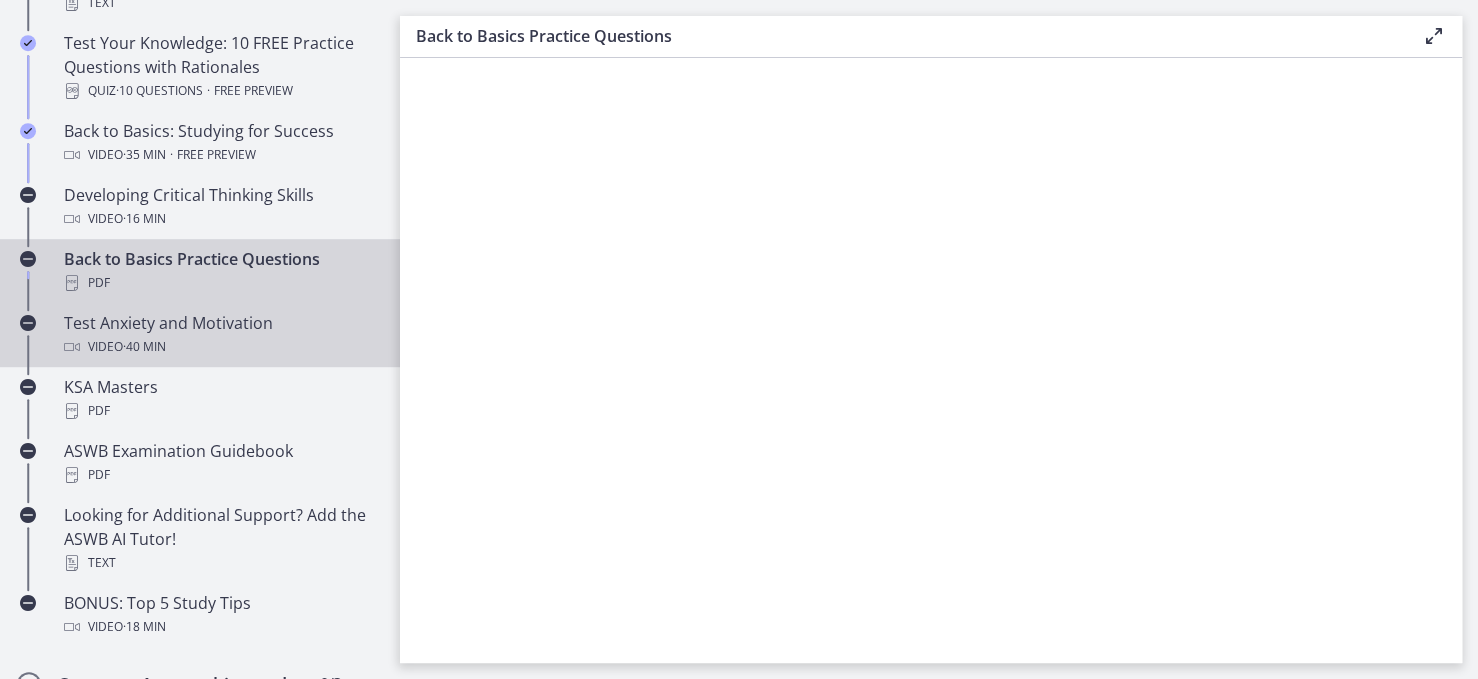 click on "Video
·  40 min" at bounding box center (220, 347) 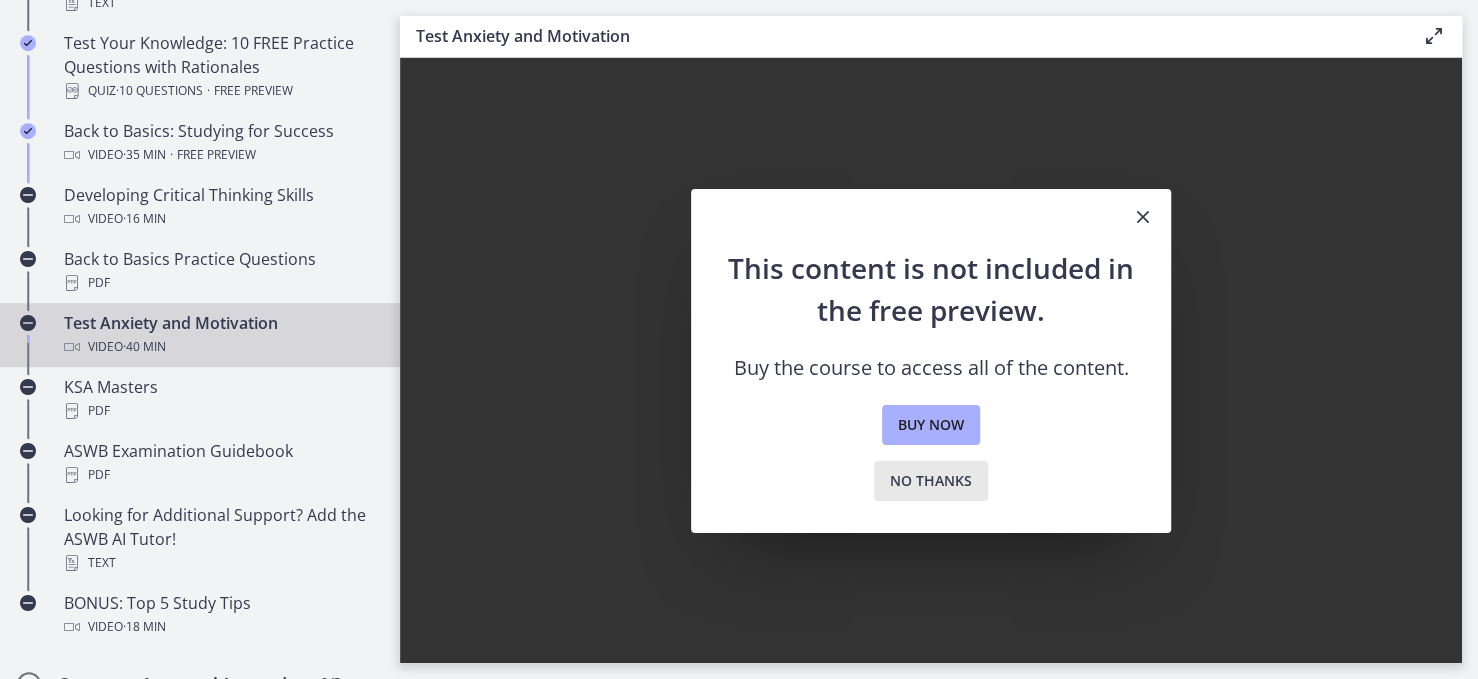 drag, startPoint x: 938, startPoint y: 475, endPoint x: 540, endPoint y: 431, distance: 400.42477 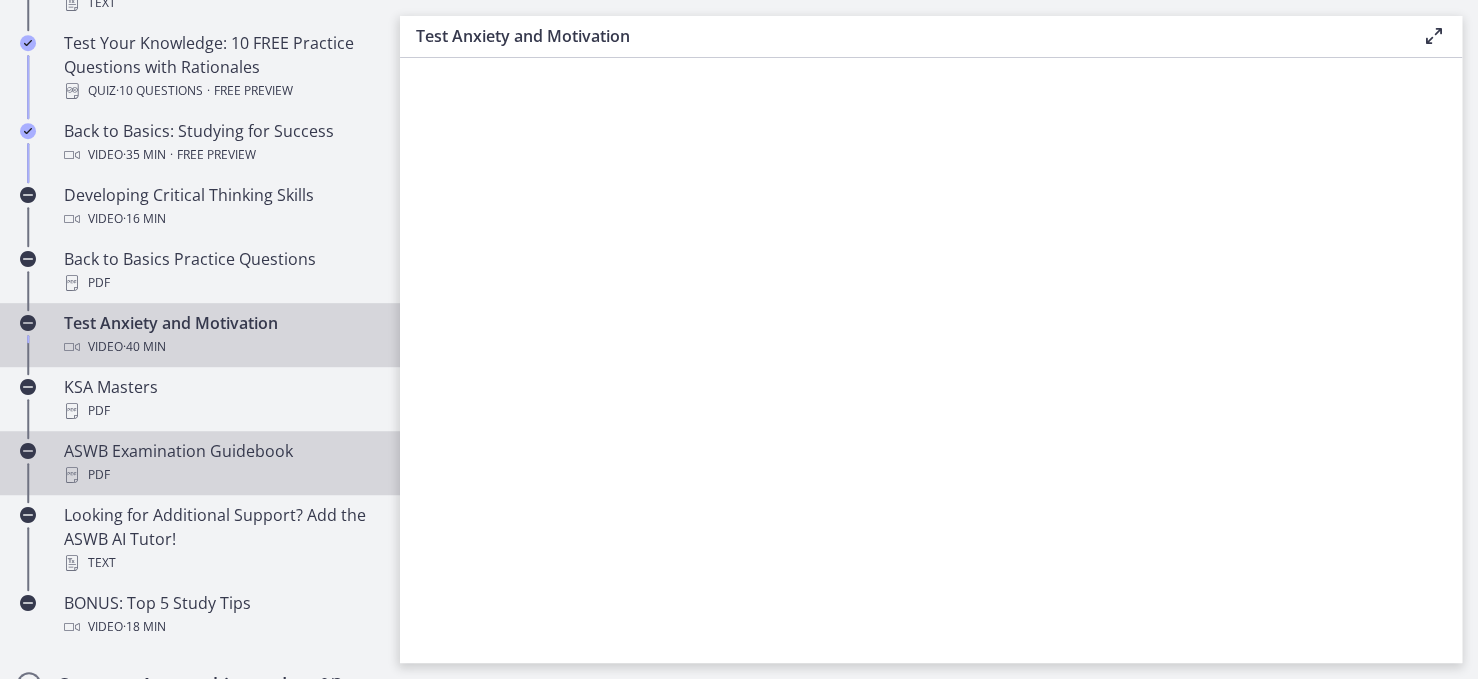 click on "ASWB Examination Guidebook
PDF" at bounding box center [220, 463] 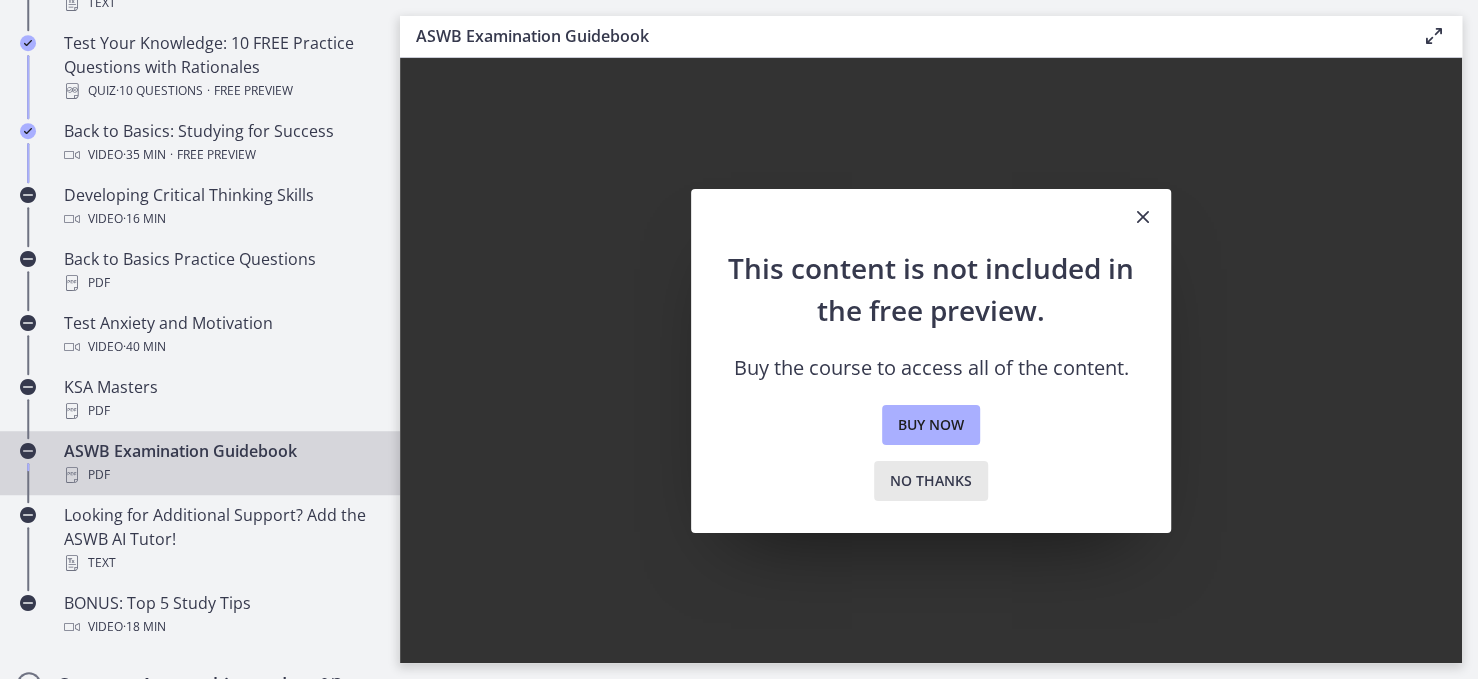 drag, startPoint x: 944, startPoint y: 481, endPoint x: 931, endPoint y: 481, distance: 13 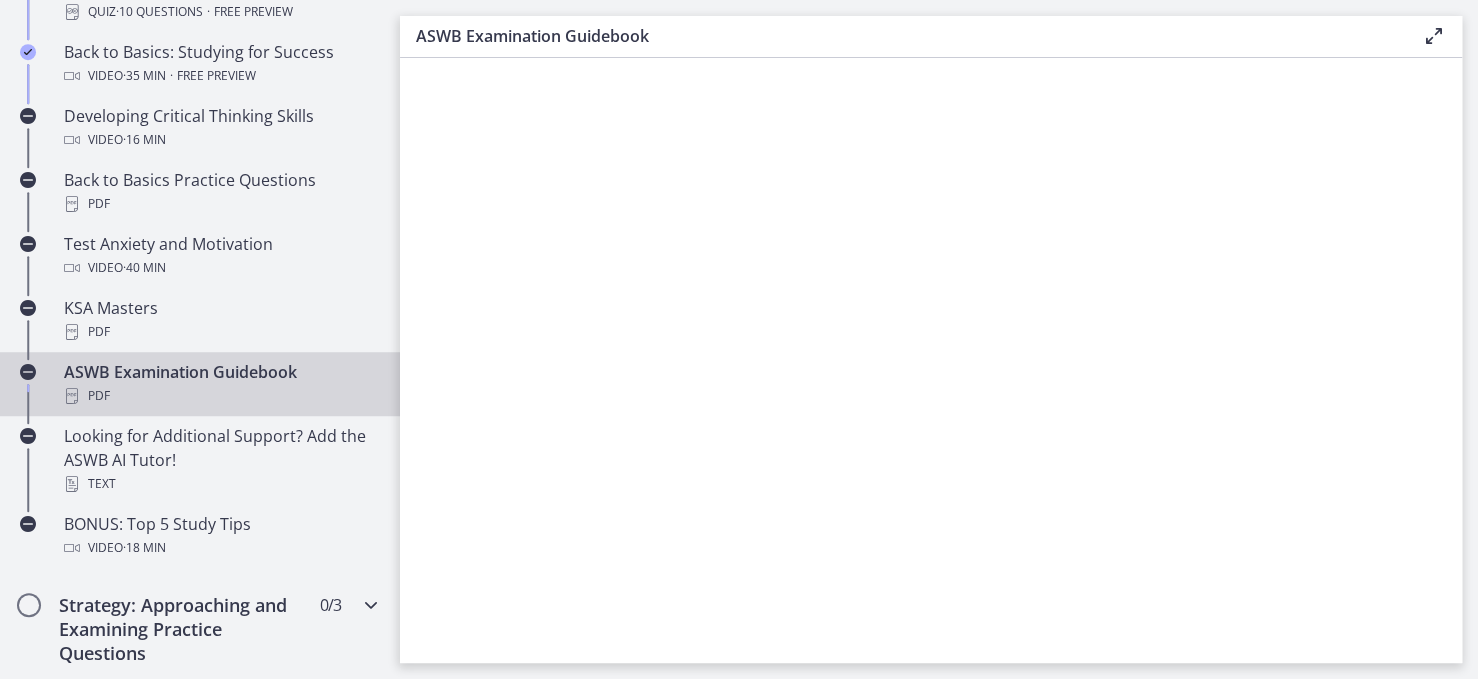 scroll, scrollTop: 800, scrollLeft: 0, axis: vertical 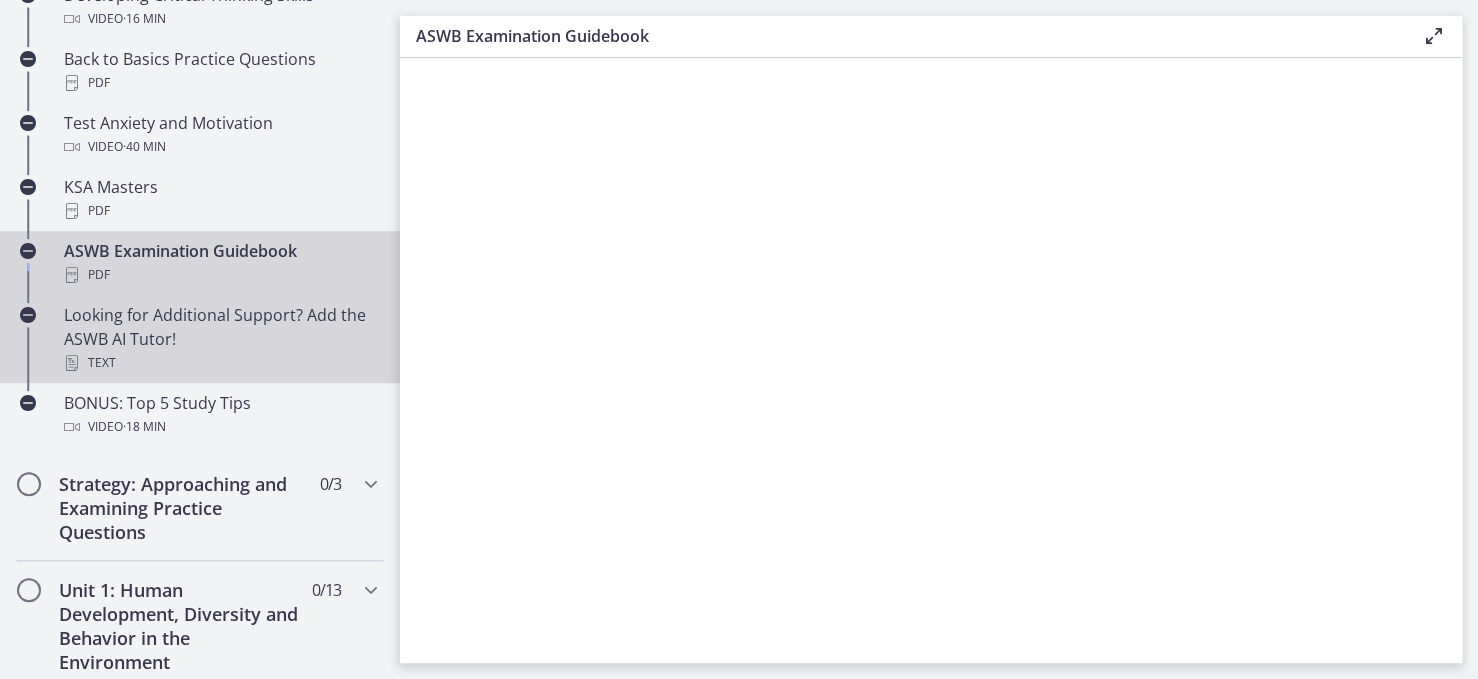 click on "Looking for Additional Support? Add the ASWB AI Tutor!
Text" at bounding box center (220, 339) 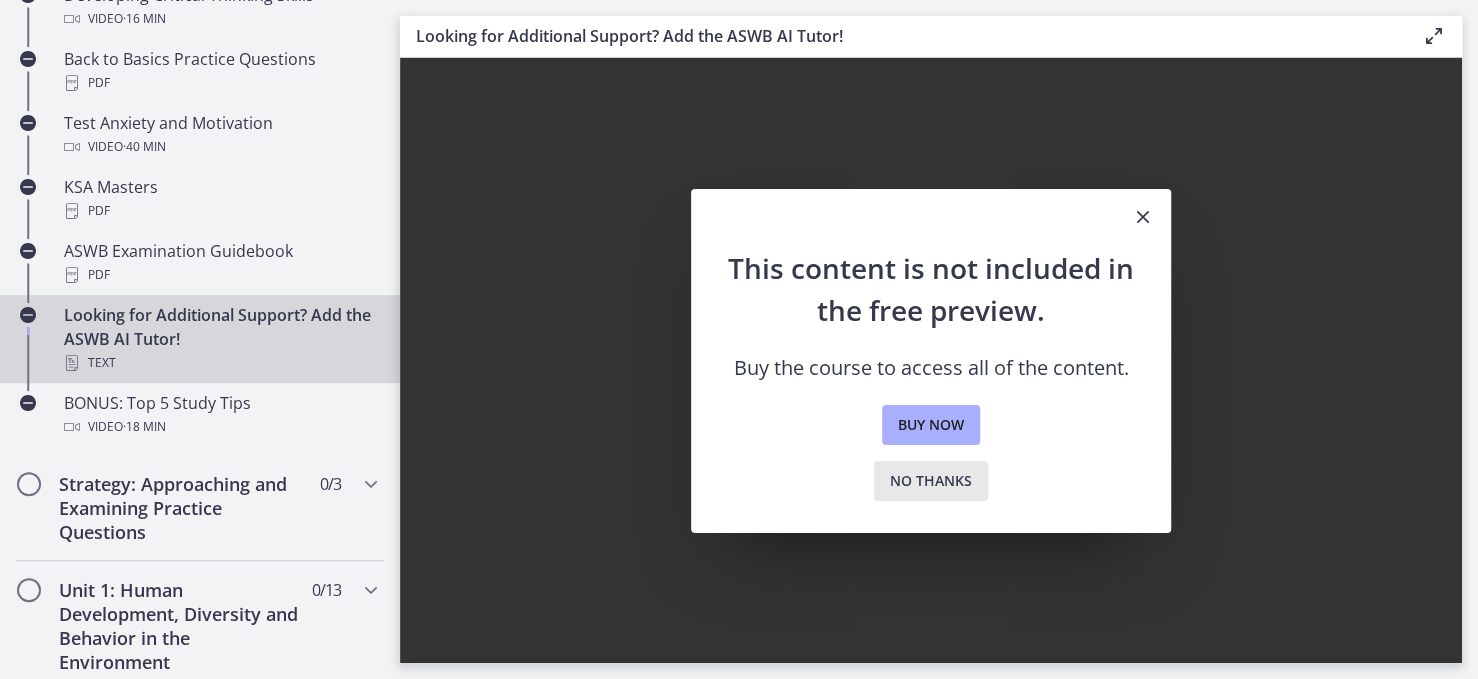 click on "No thanks" at bounding box center [931, 481] 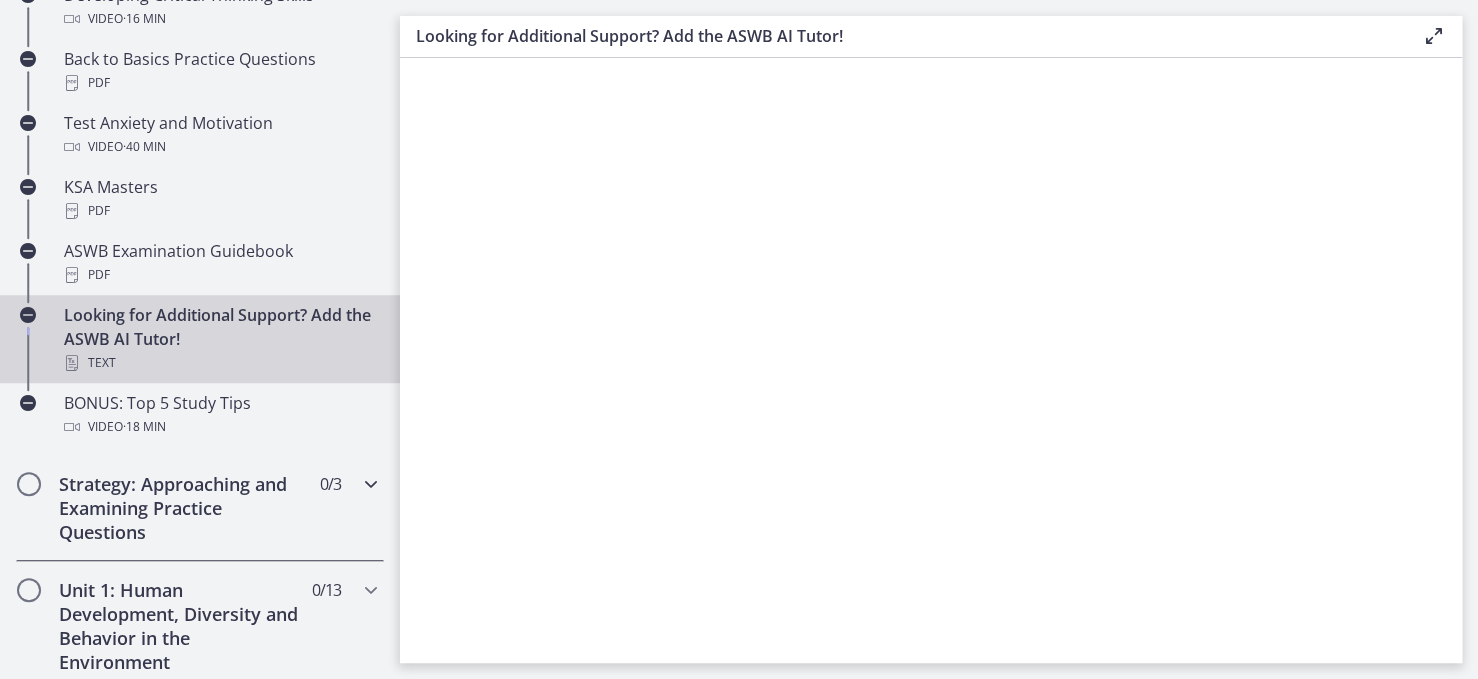 click at bounding box center [371, 484] 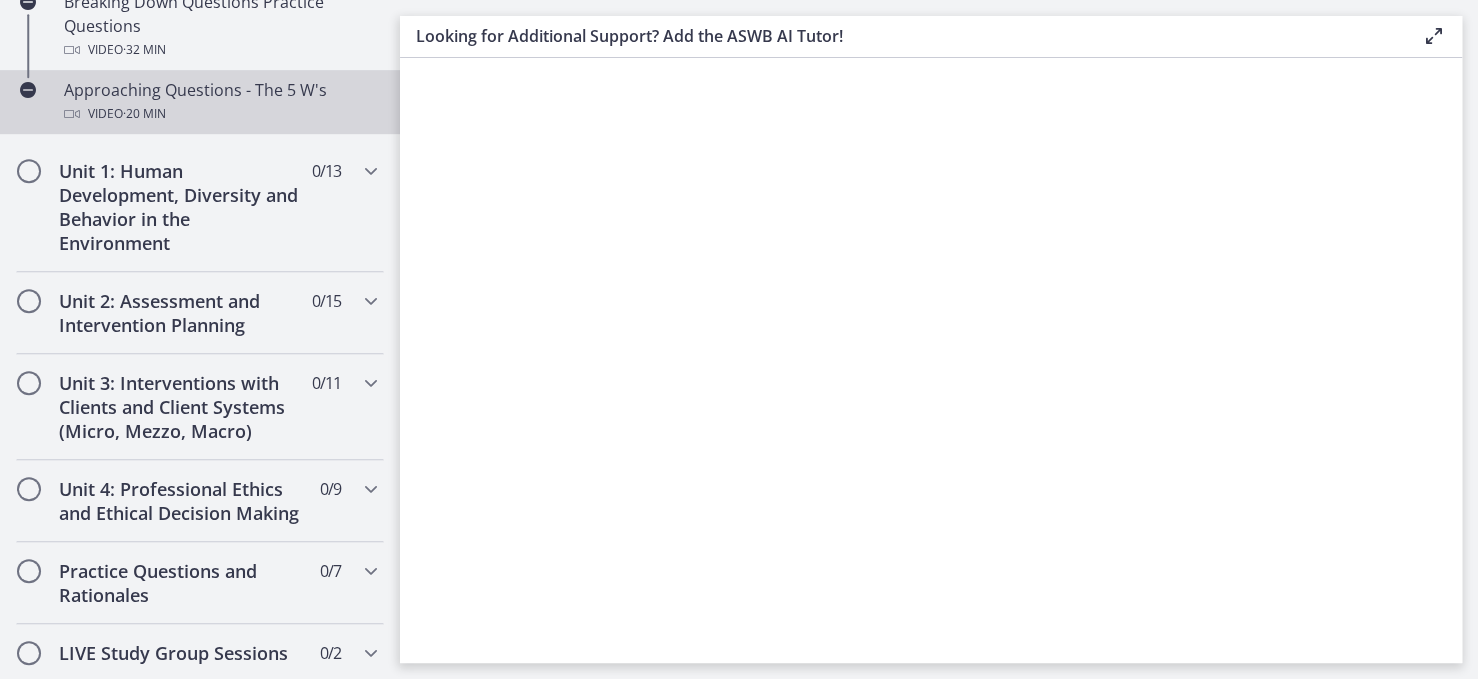 scroll, scrollTop: 400, scrollLeft: 0, axis: vertical 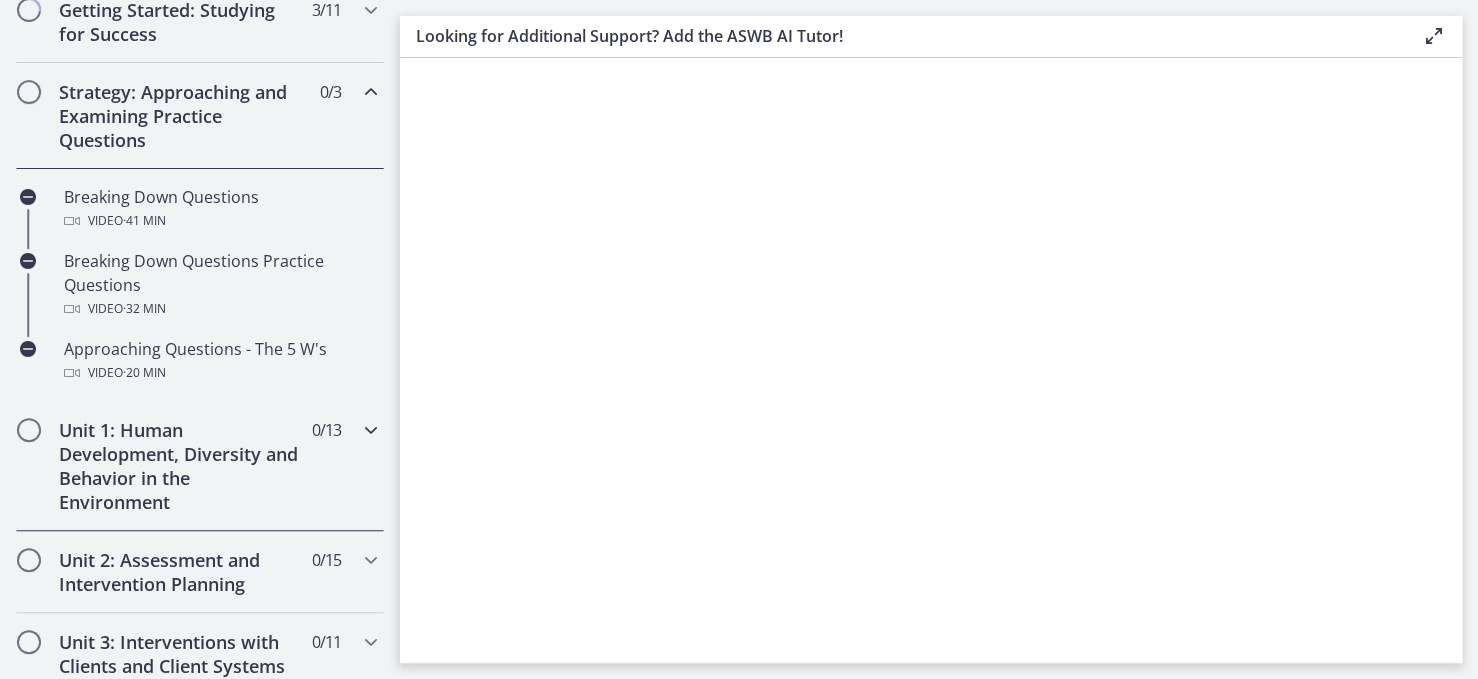 click on "Unit 1: Human Development, Diversity and Behavior in the Environment" at bounding box center (181, 466) 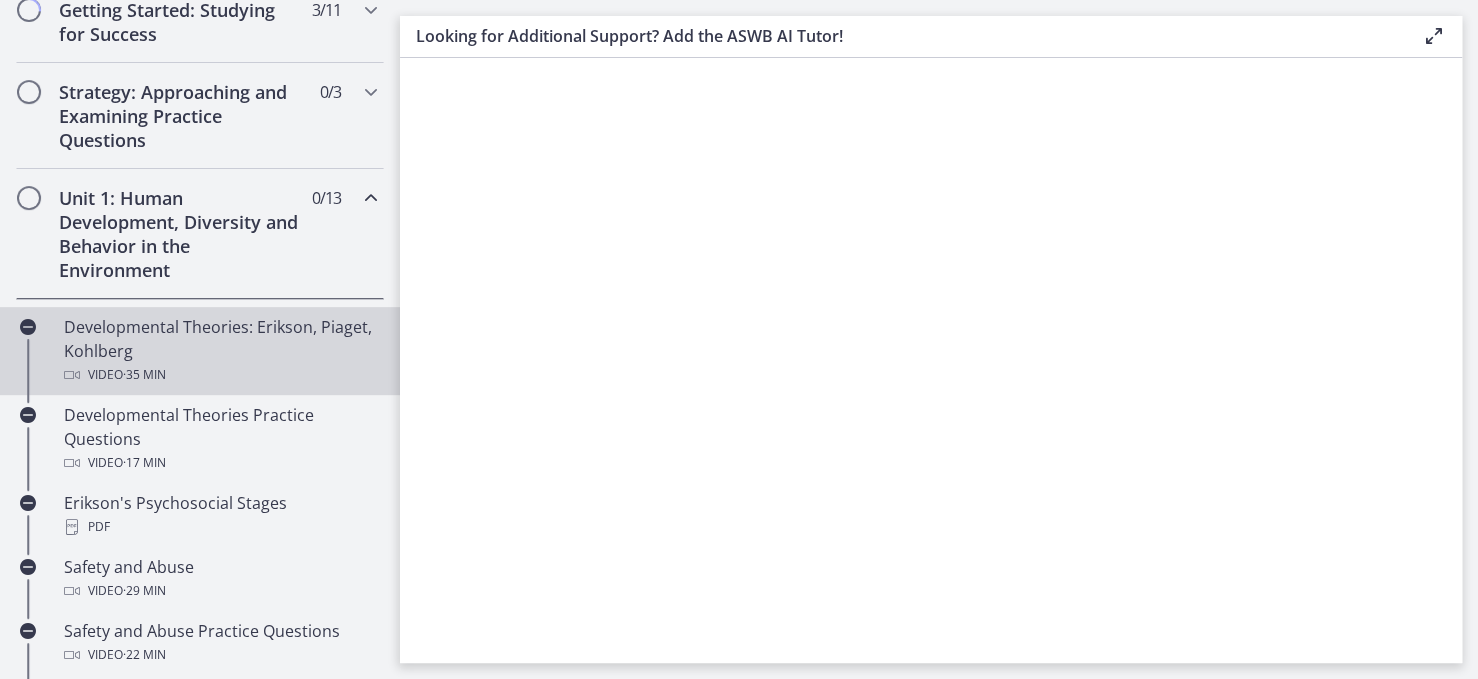 click on "Developmental Theories: Erikson, Piaget, Kohlberg
Video
·  35 min" at bounding box center [220, 351] 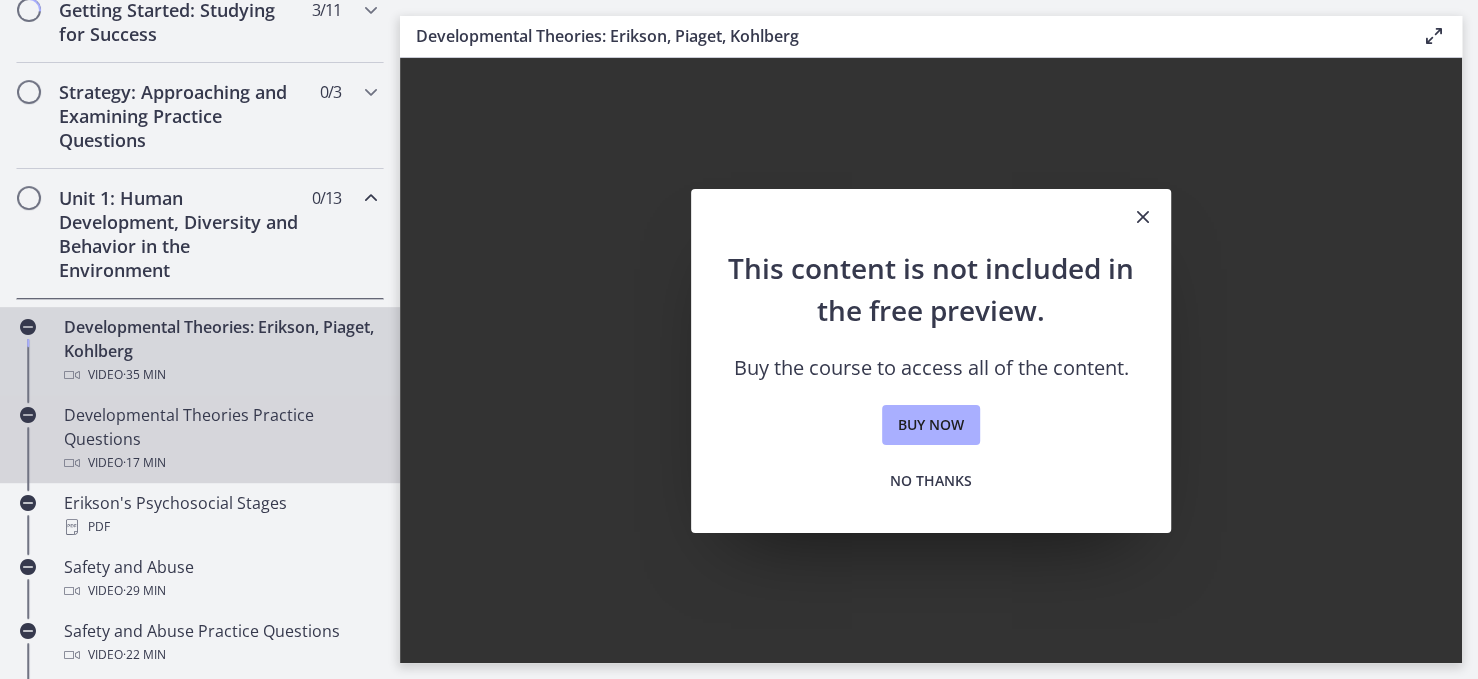 click on "Developmental Theories Practice Questions
Video
·  17 min" at bounding box center (220, 439) 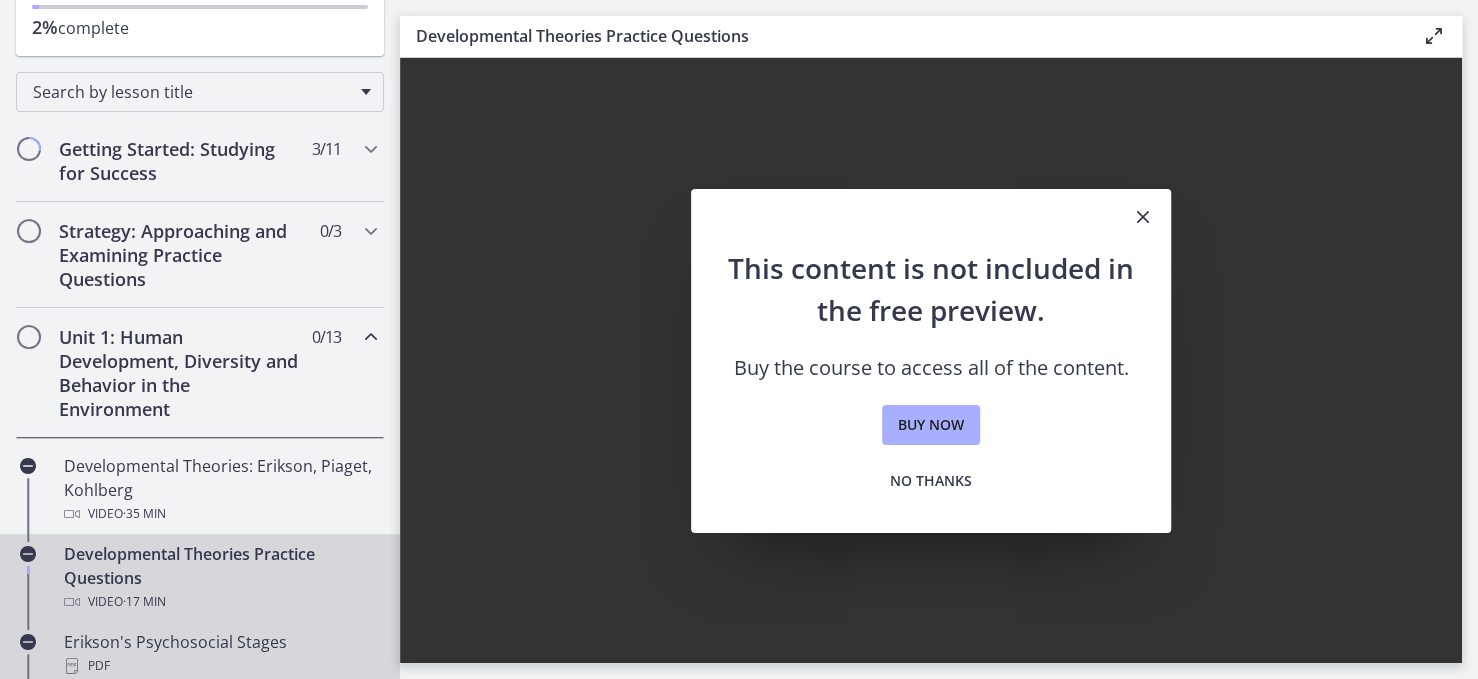 scroll, scrollTop: 0, scrollLeft: 0, axis: both 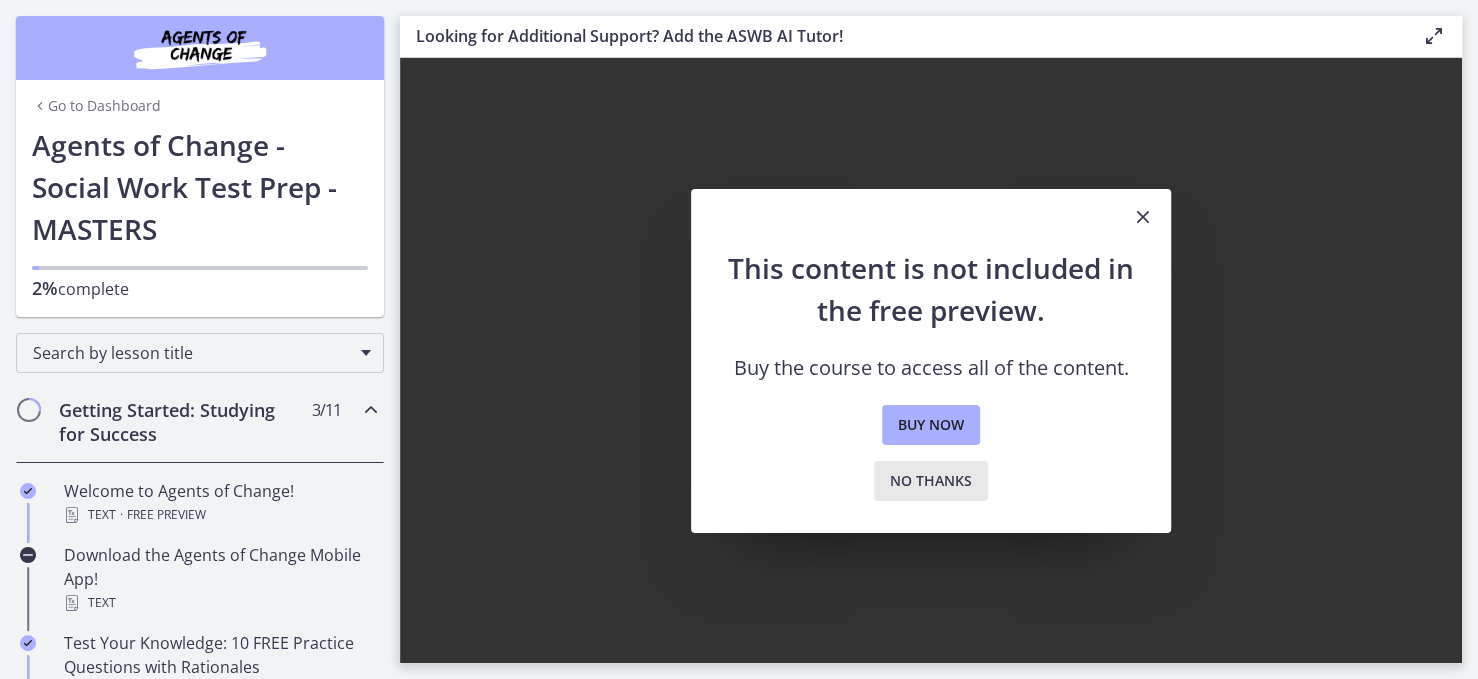 click on "No thanks" at bounding box center [931, 481] 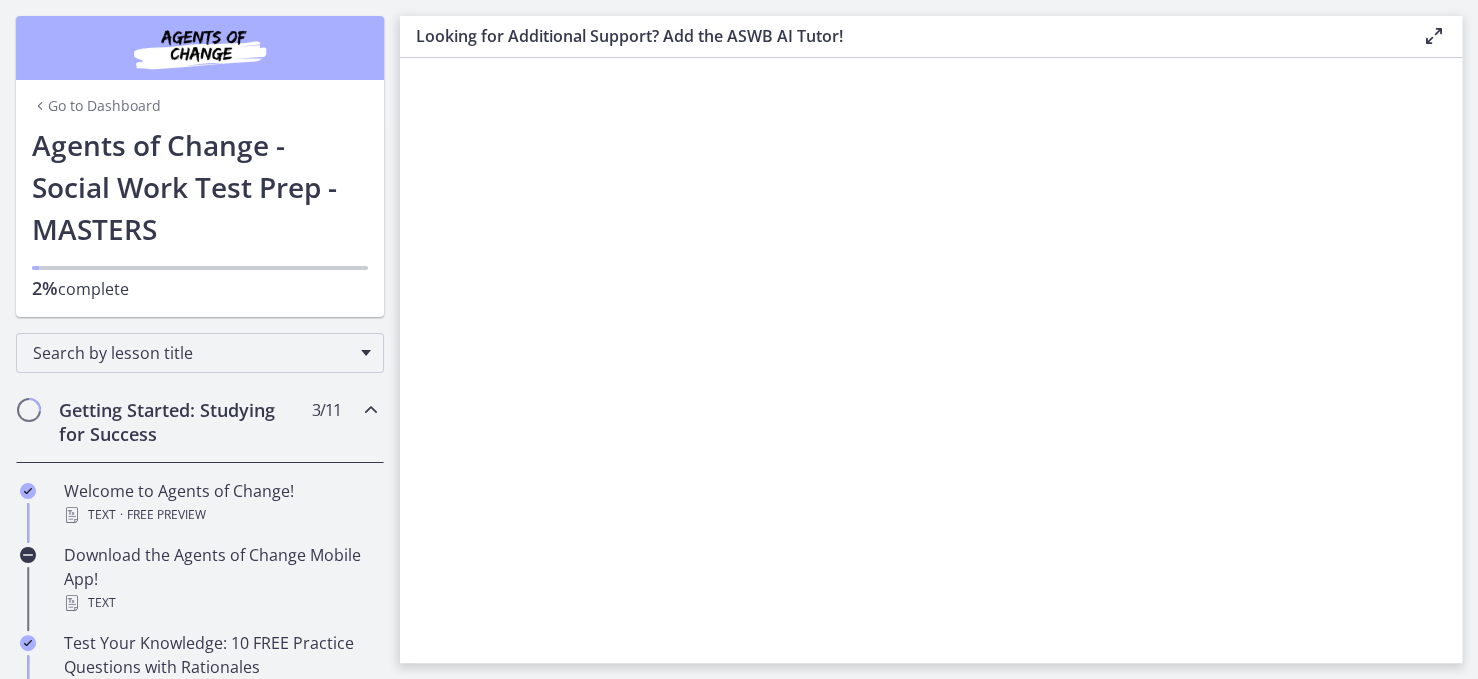 click on "Go to Dashboard" at bounding box center [96, 106] 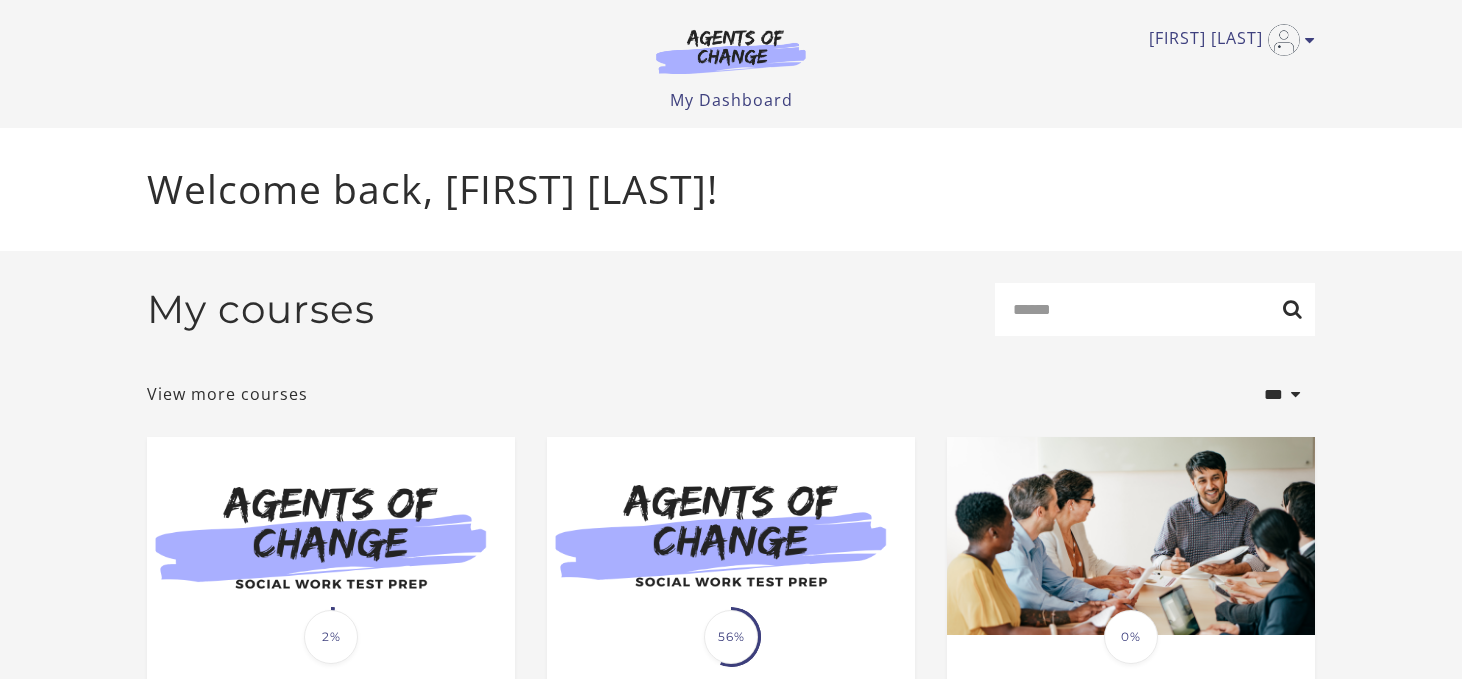 scroll, scrollTop: 0, scrollLeft: 0, axis: both 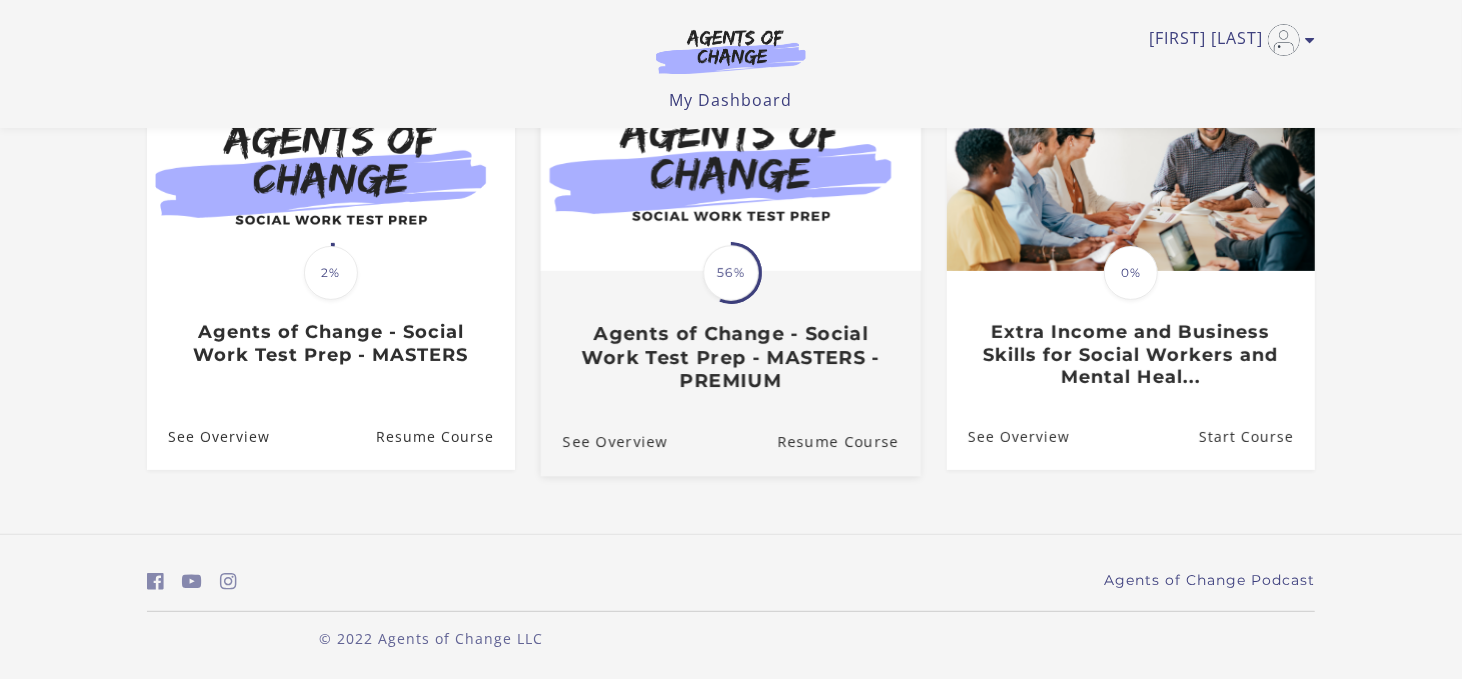 click on "Agents of Change - Social Work Test Prep - MASTERS - PREMIUM" at bounding box center (731, 358) 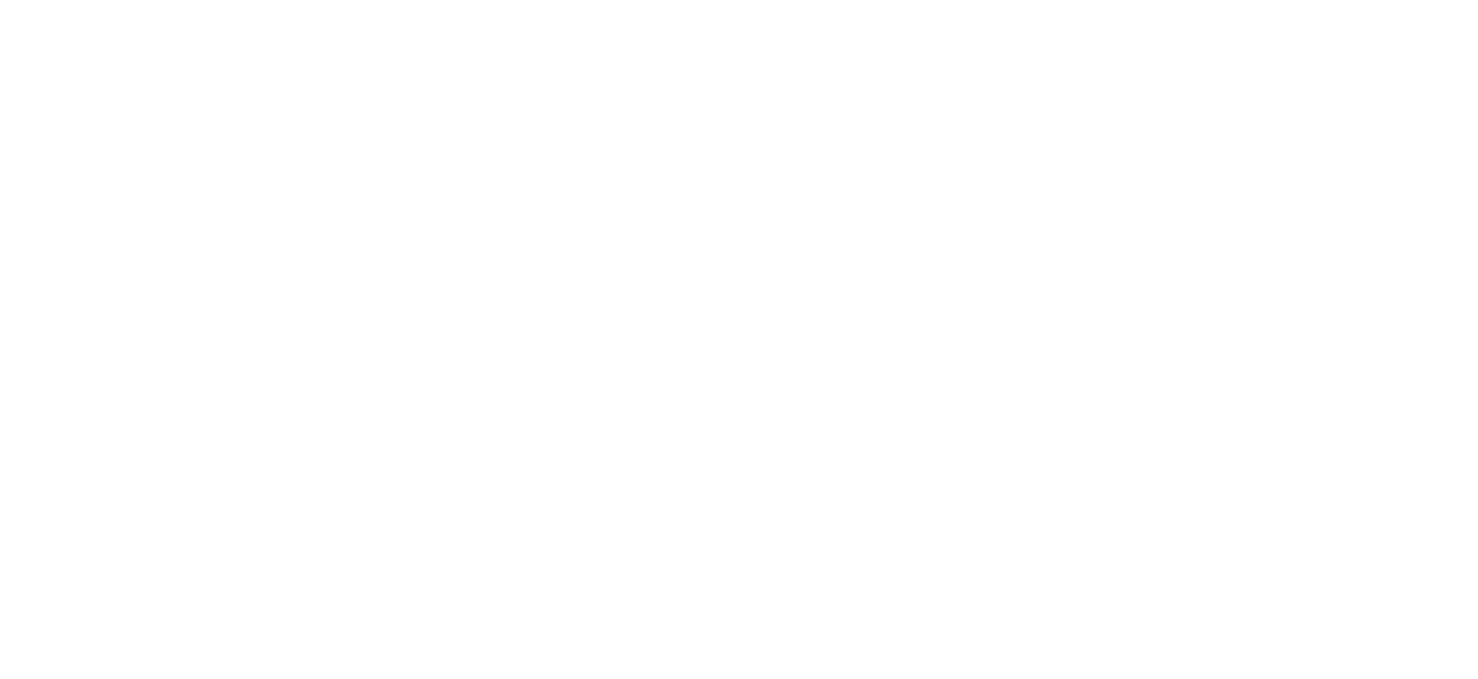 scroll, scrollTop: 0, scrollLeft: 0, axis: both 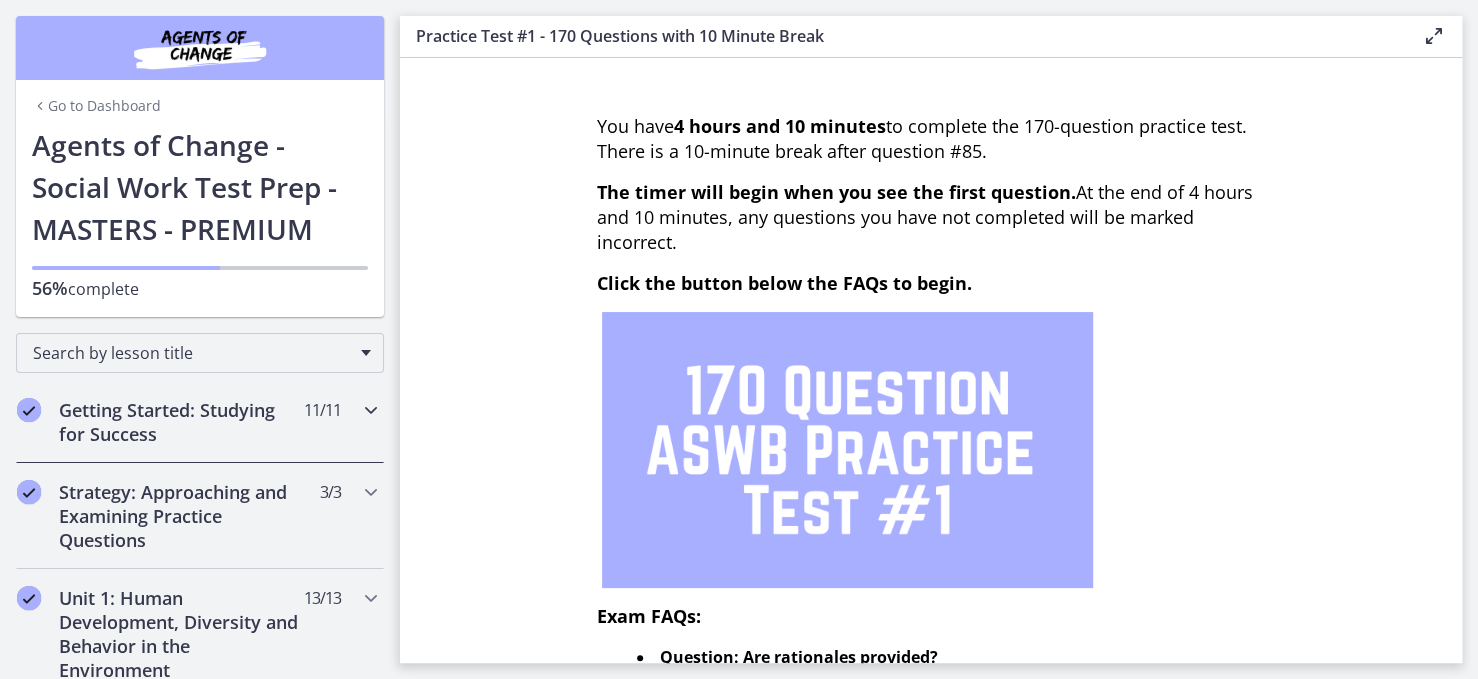 click on "Getting Started: Studying for Success
11  /  11
Completed" at bounding box center [200, 422] 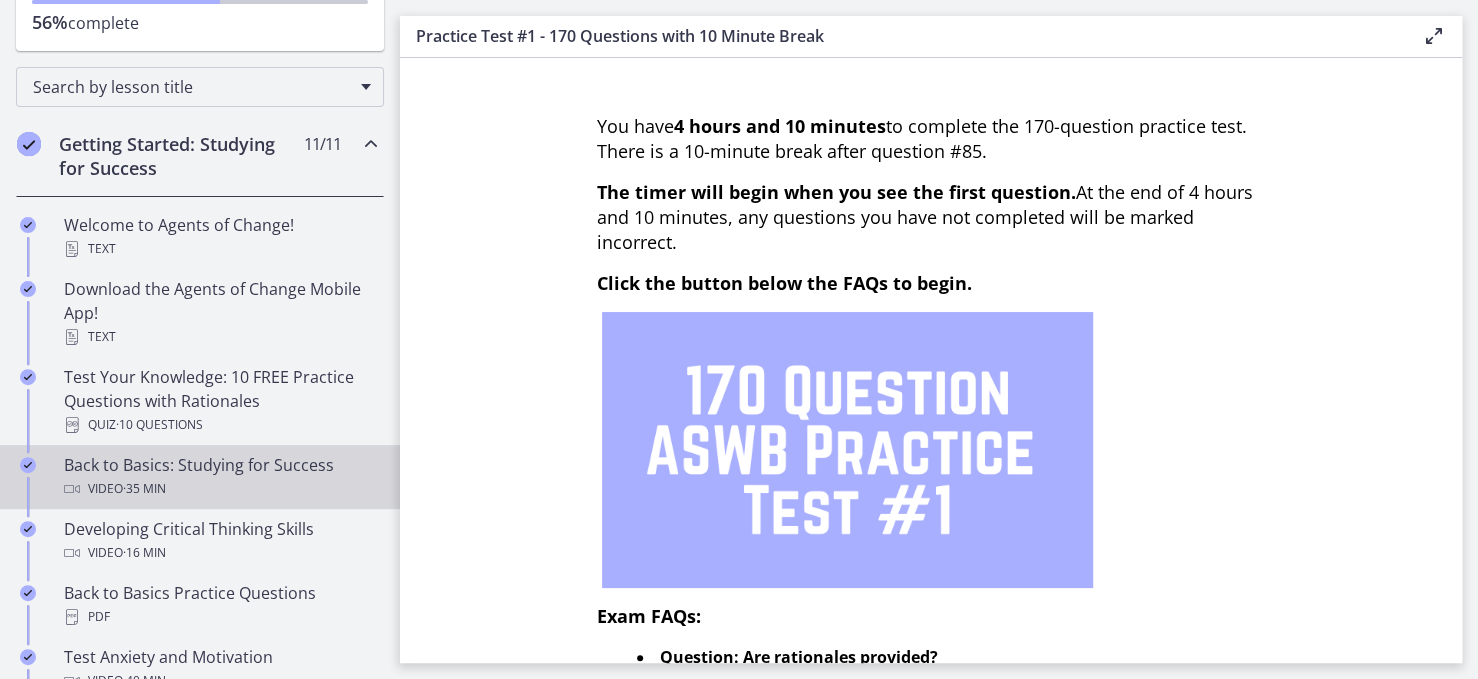 scroll, scrollTop: 300, scrollLeft: 0, axis: vertical 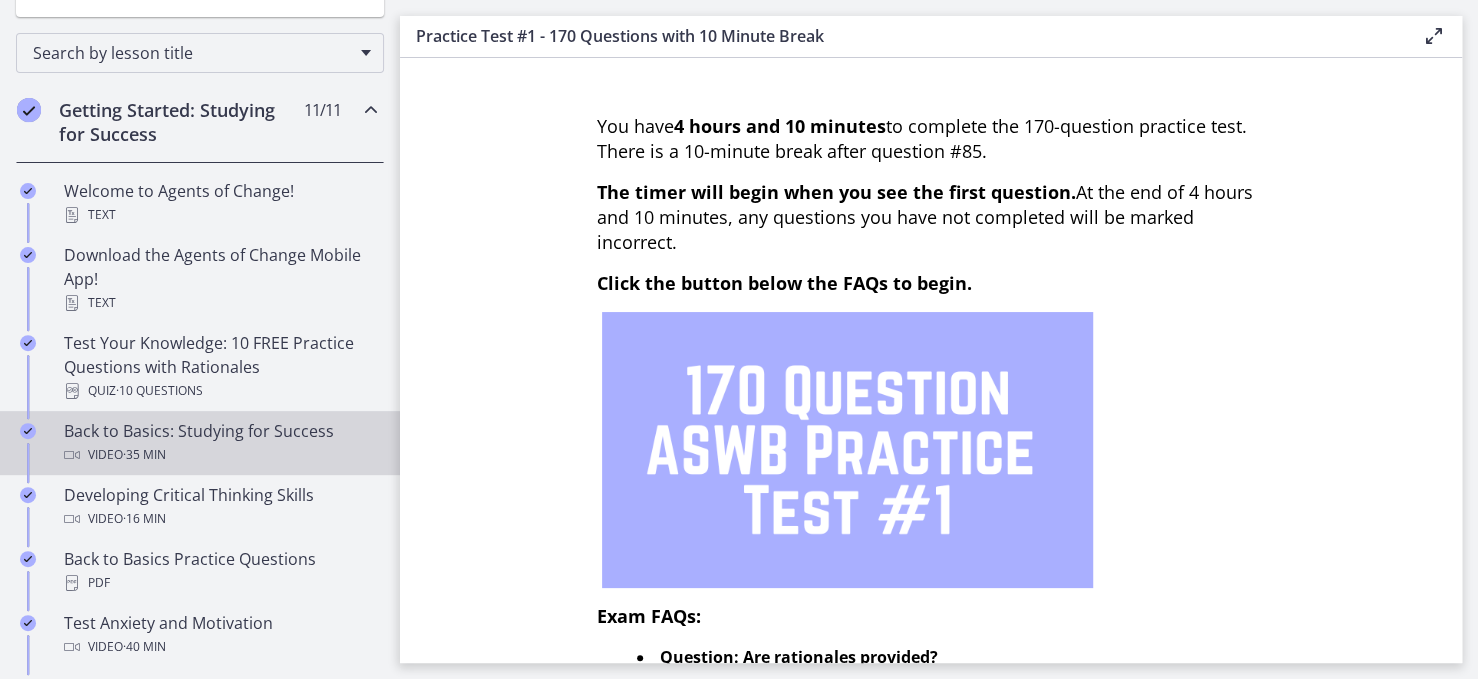 click on "Back to Basics: Studying for Success
Video
·  35 min" at bounding box center (220, 443) 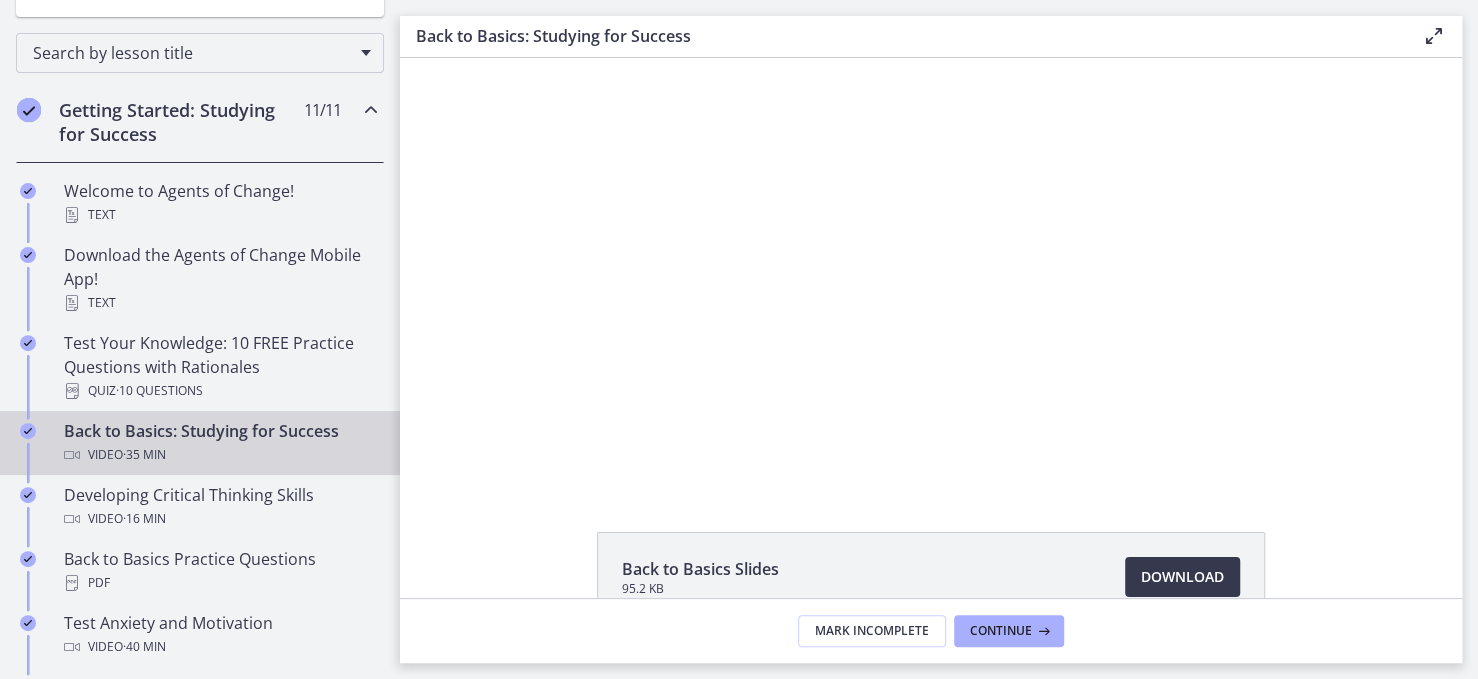 scroll, scrollTop: 0, scrollLeft: 0, axis: both 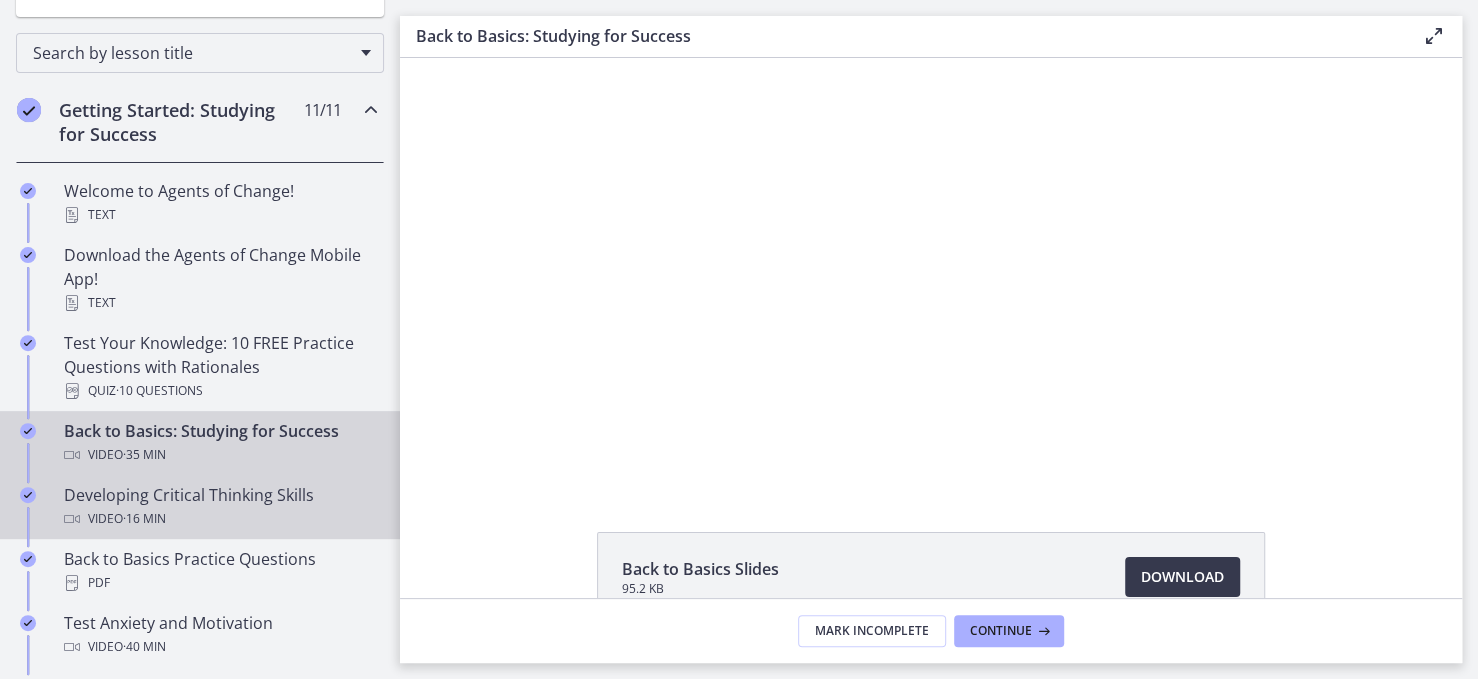 click on "Developing Critical Thinking Skills
Video
·  16 min" at bounding box center (220, 507) 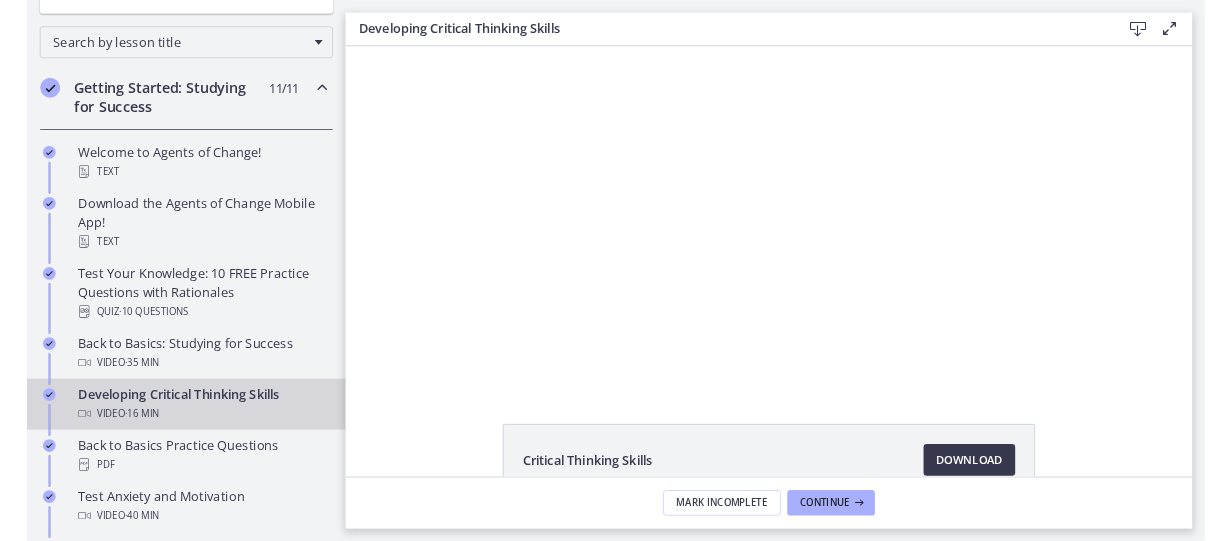 scroll, scrollTop: 0, scrollLeft: 0, axis: both 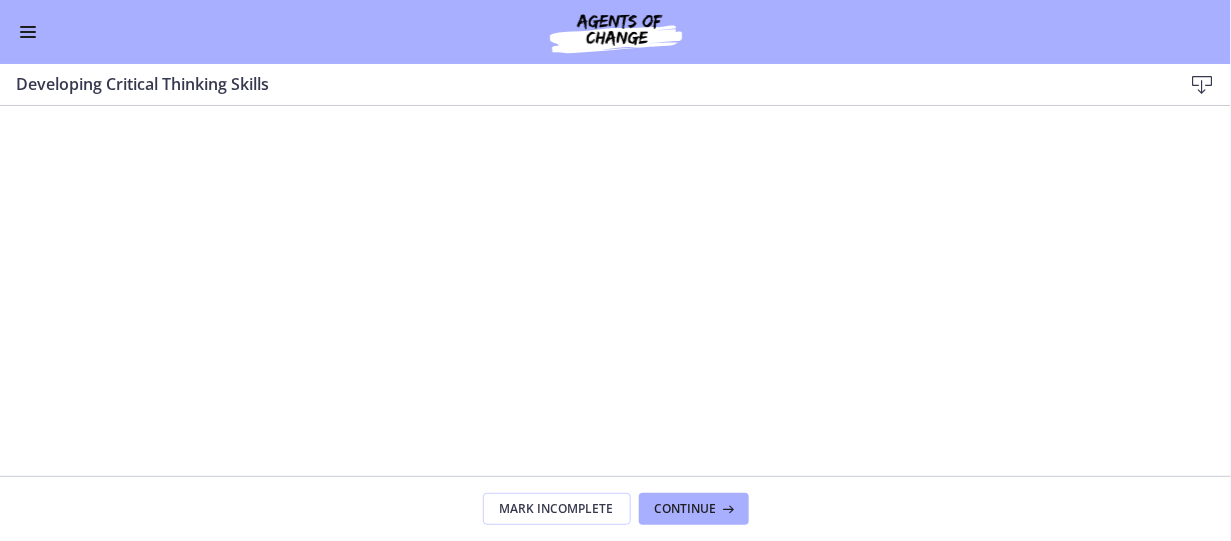 click at bounding box center [615, 319] 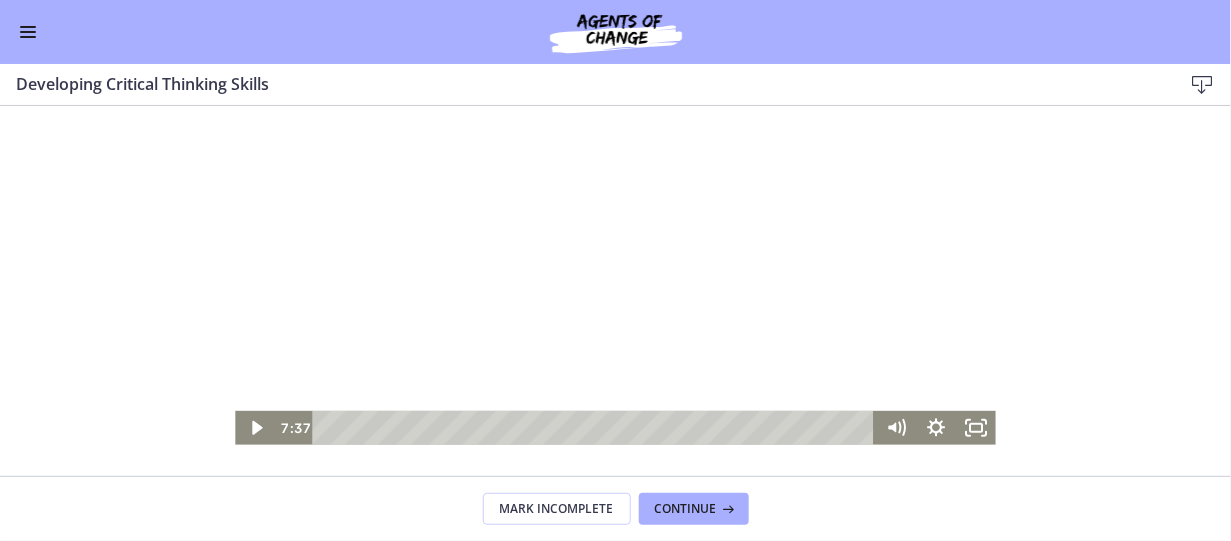 click at bounding box center (615, 231) 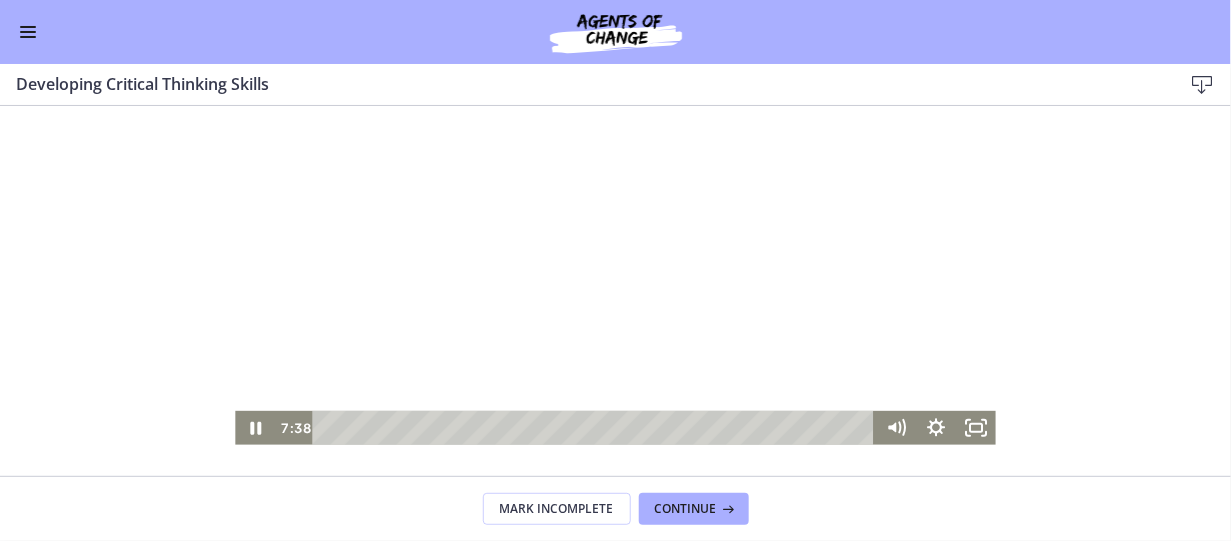 click at bounding box center [615, 231] 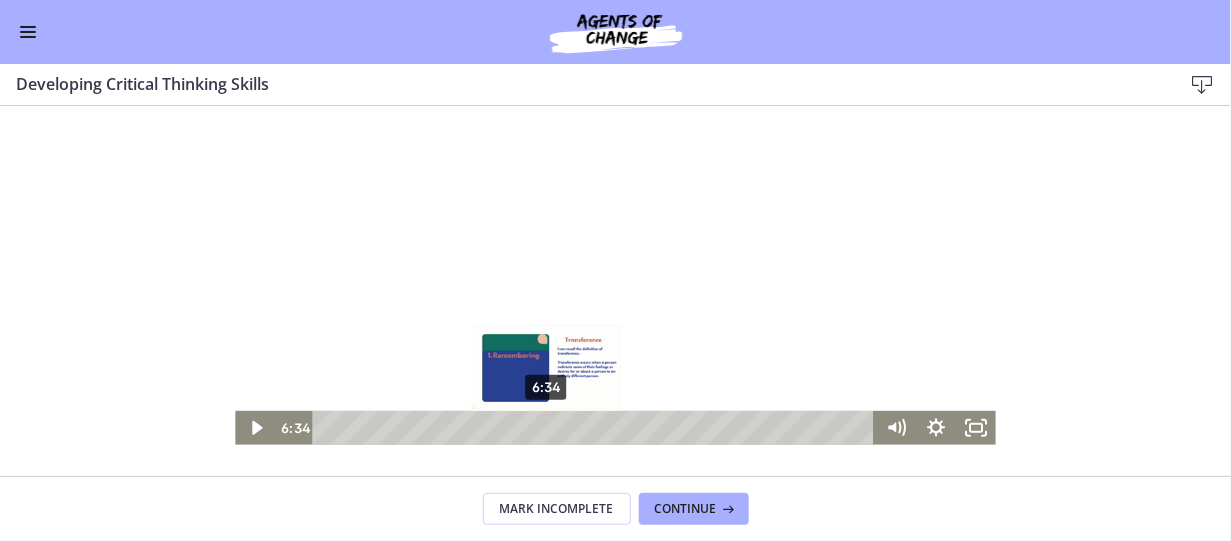 click on "6:34" at bounding box center [597, 428] 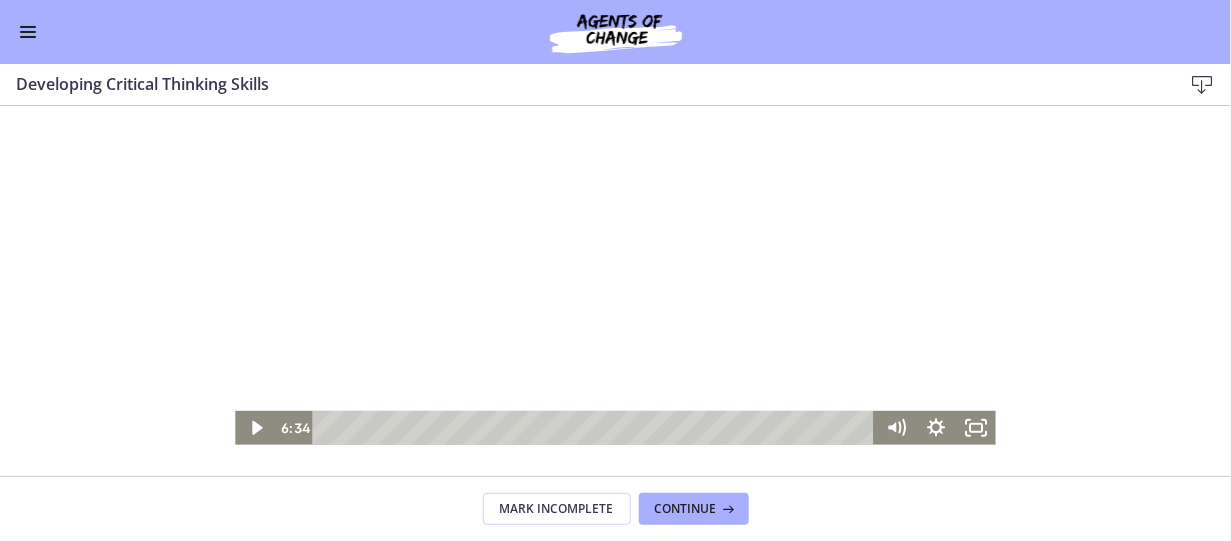click at bounding box center (615, 231) 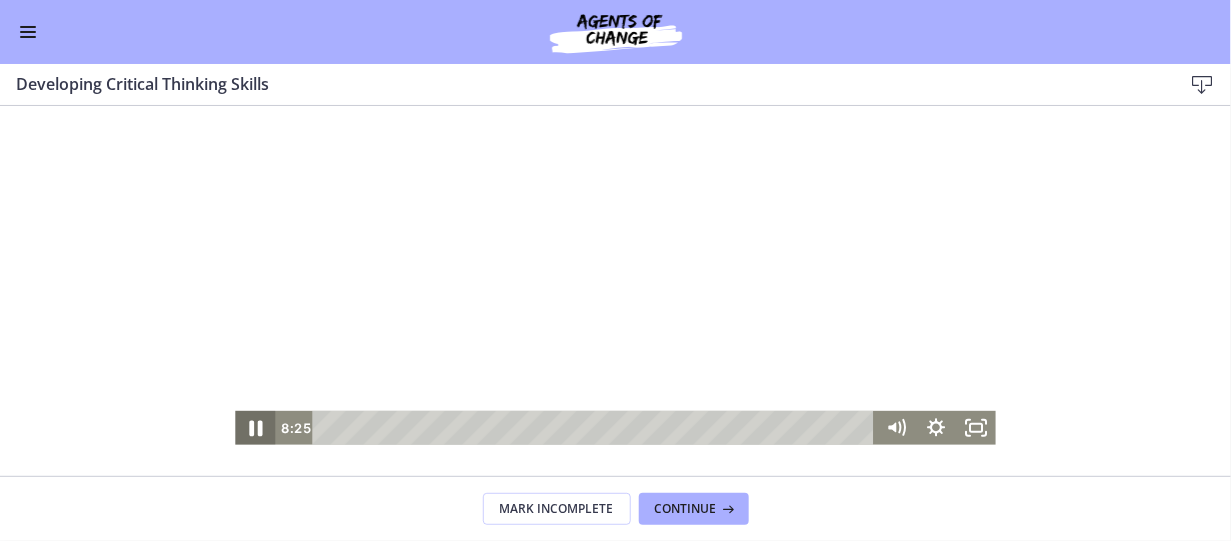 click 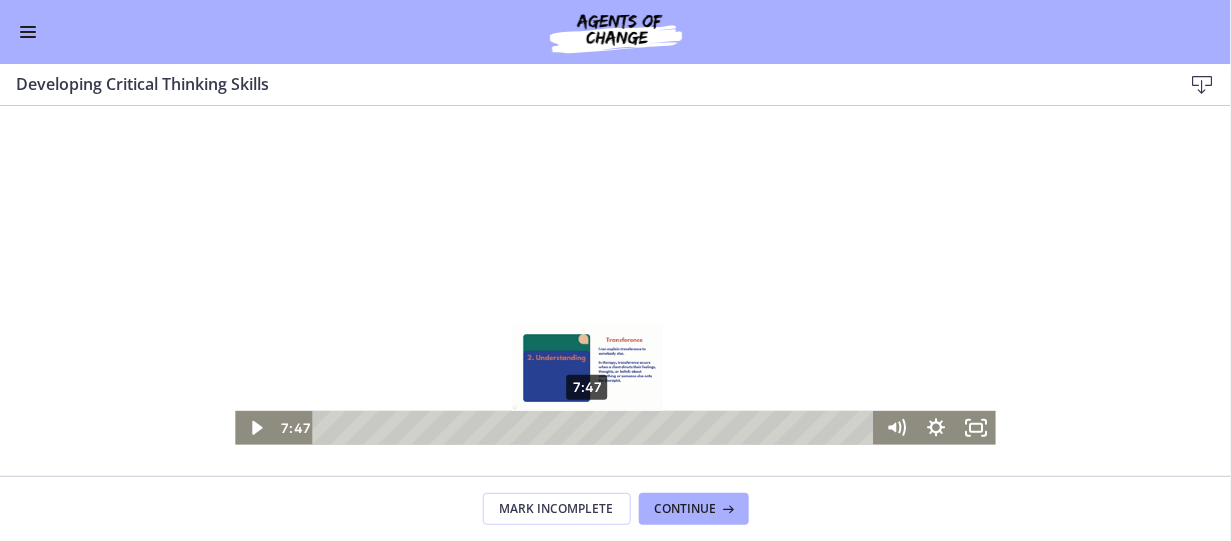 drag, startPoint x: 456, startPoint y: 409, endPoint x: 581, endPoint y: 427, distance: 126.28935 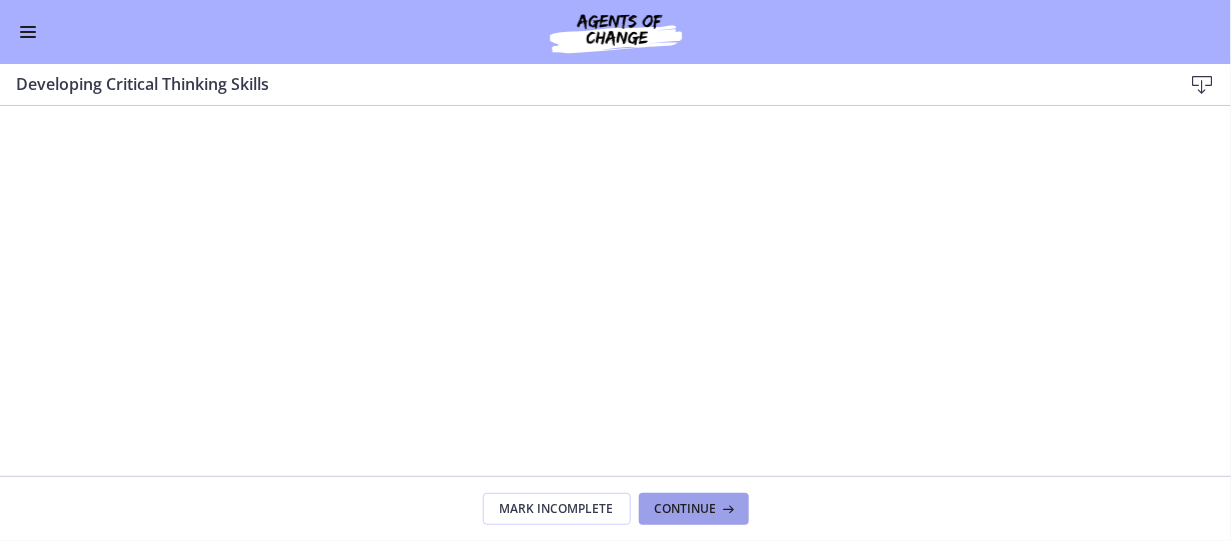 click on "Continue" at bounding box center (686, 509) 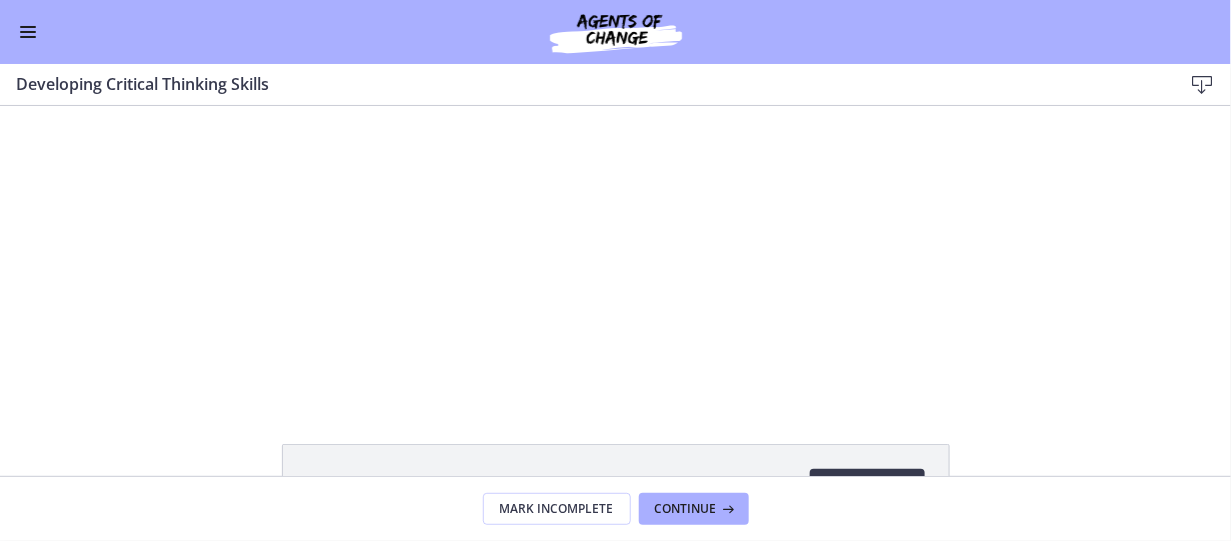 scroll, scrollTop: 0, scrollLeft: 0, axis: both 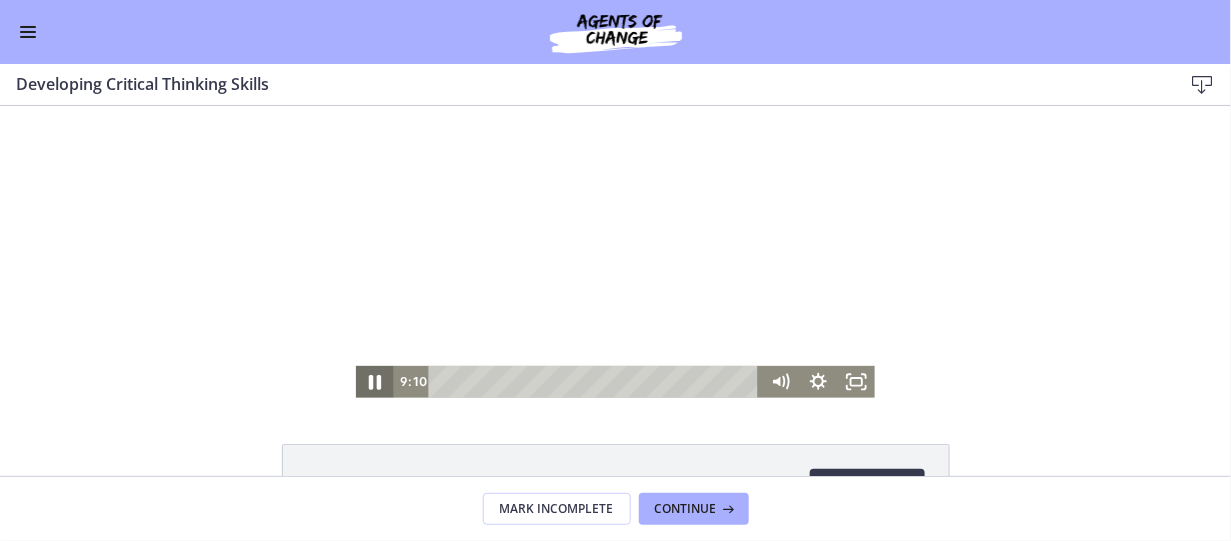 click 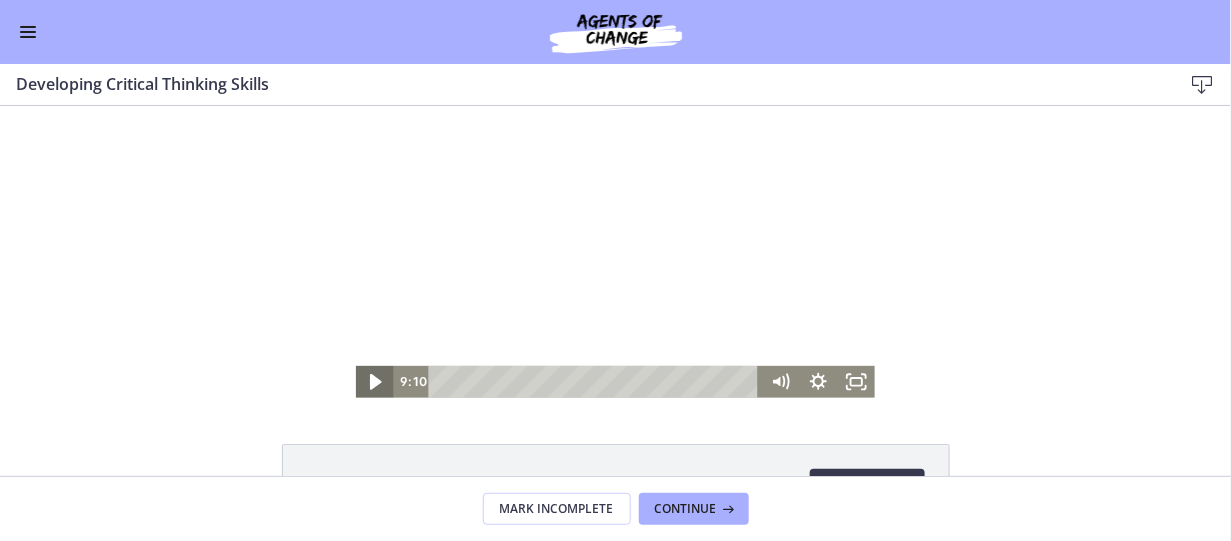 click 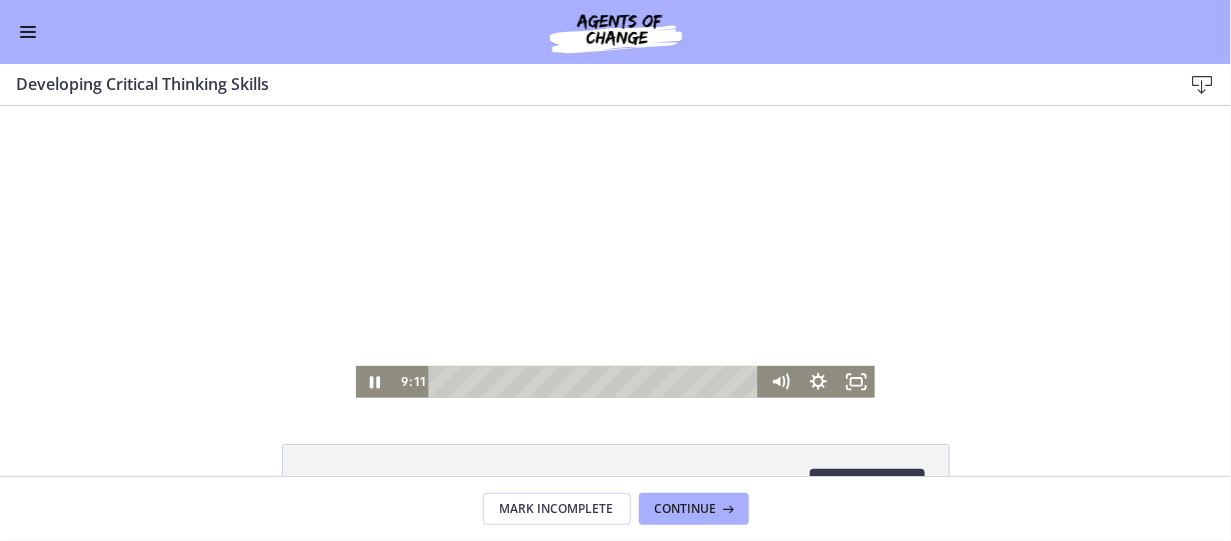 click at bounding box center (615, 251) 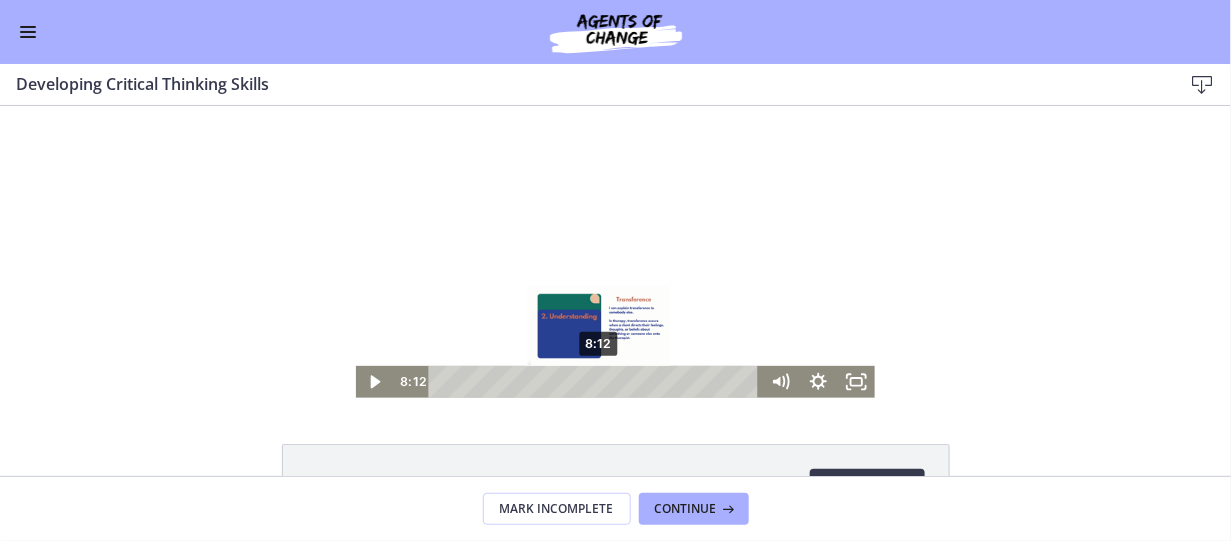 drag, startPoint x: 609, startPoint y: 383, endPoint x: 586, endPoint y: 380, distance: 23.194826 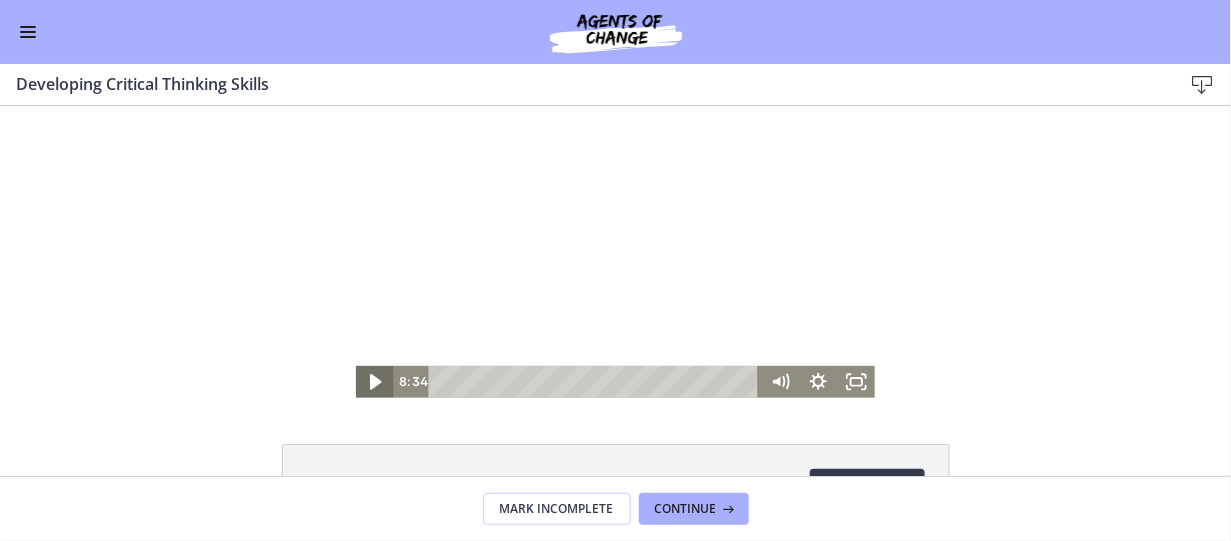 click 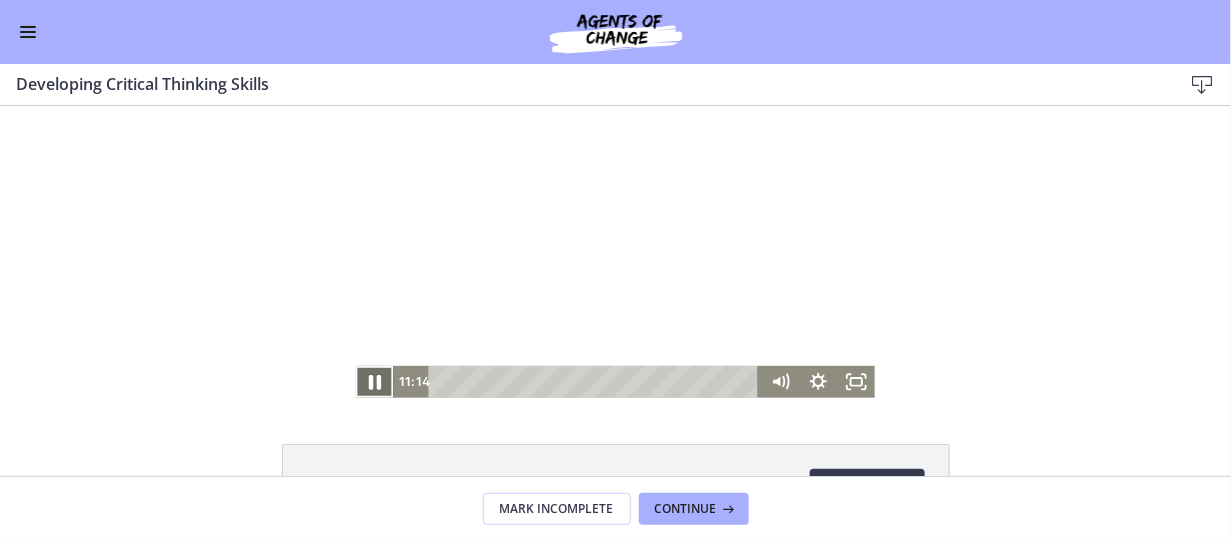 click 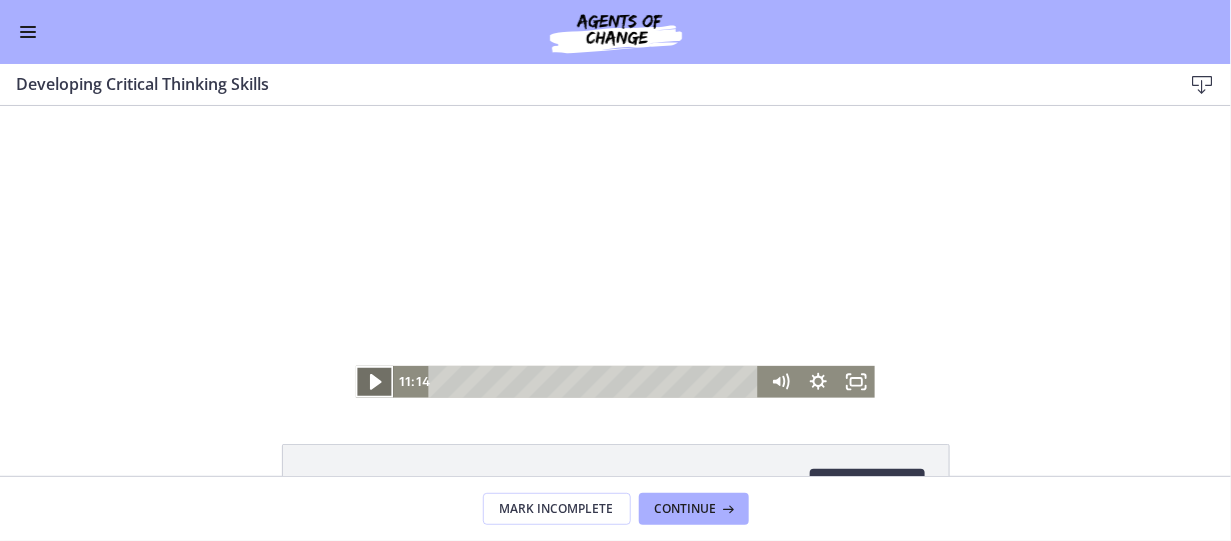 click 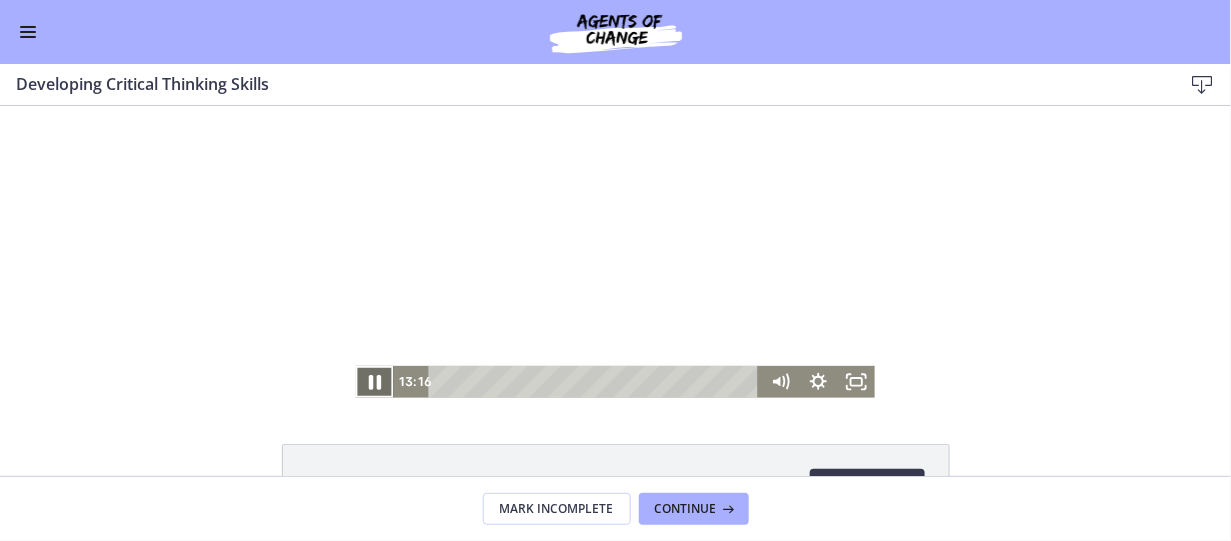 click 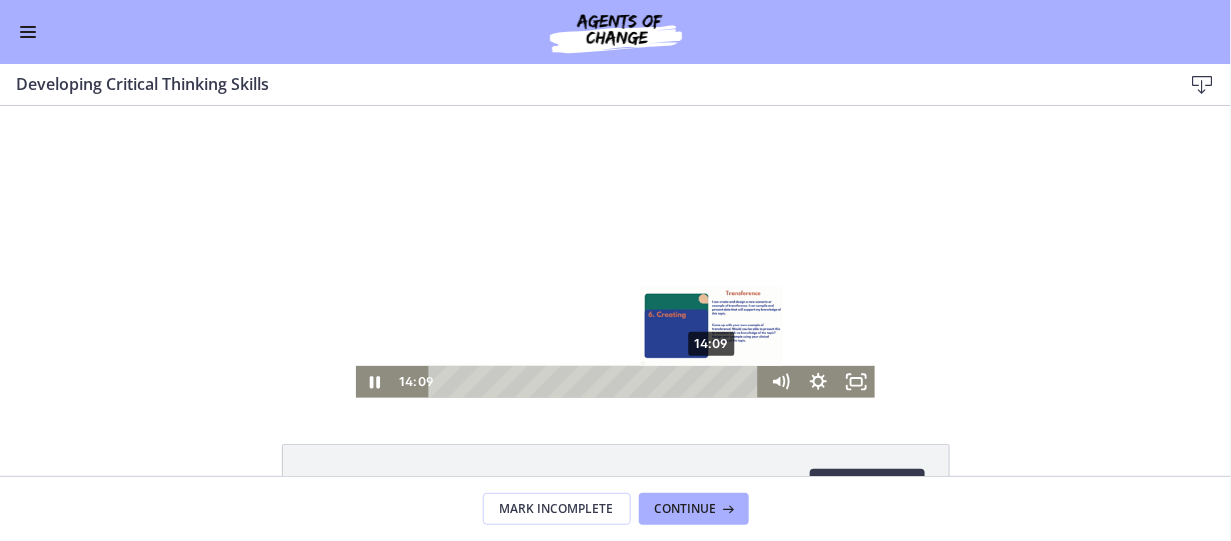 click at bounding box center [711, 381] 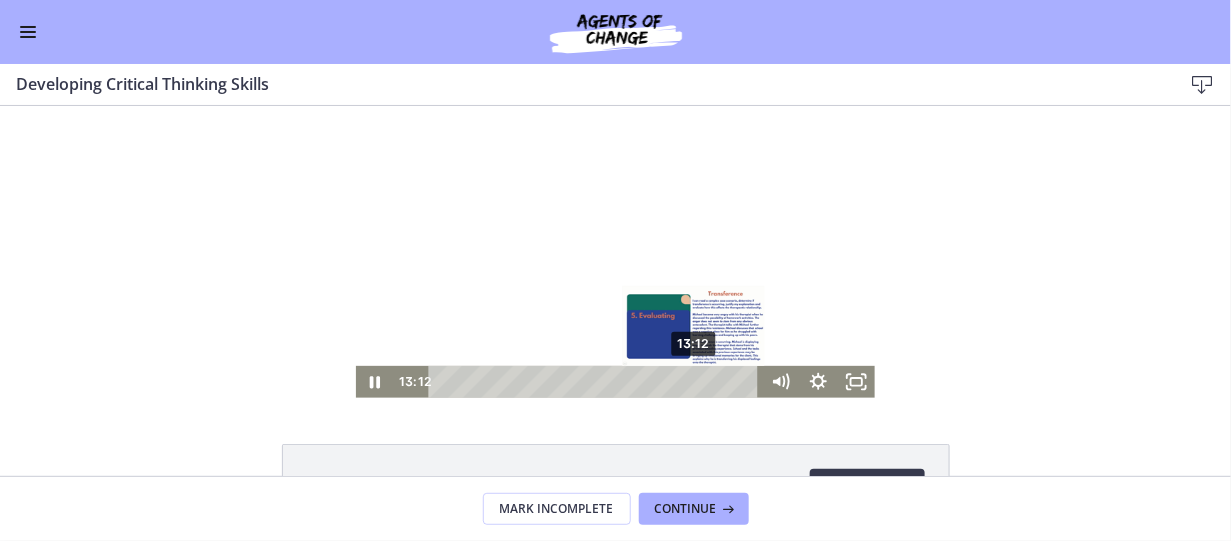 drag, startPoint x: 707, startPoint y: 380, endPoint x: 689, endPoint y: 378, distance: 18.110771 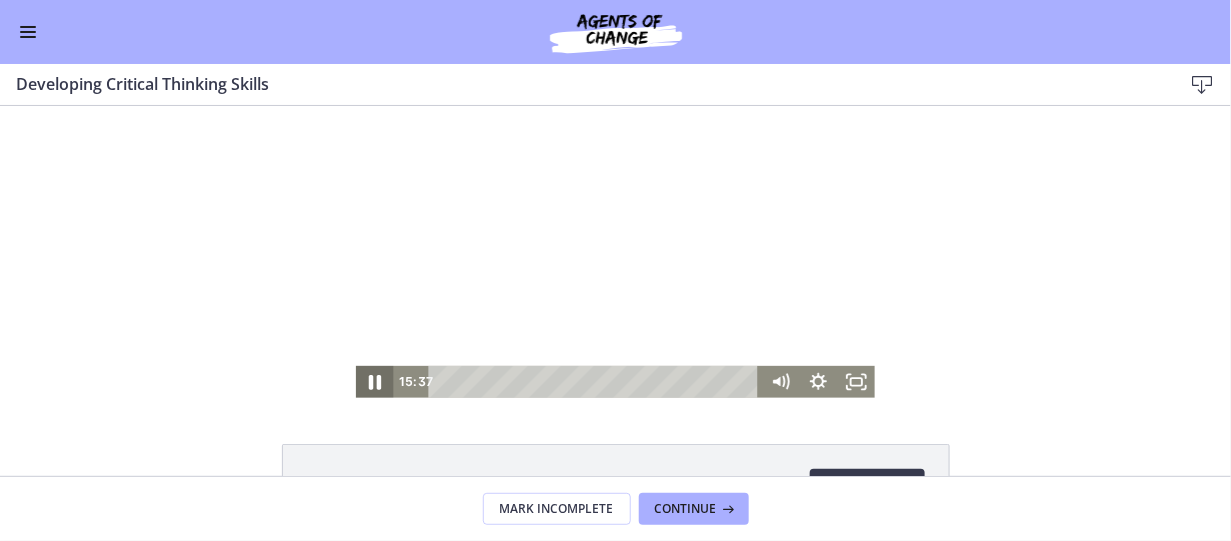 click 